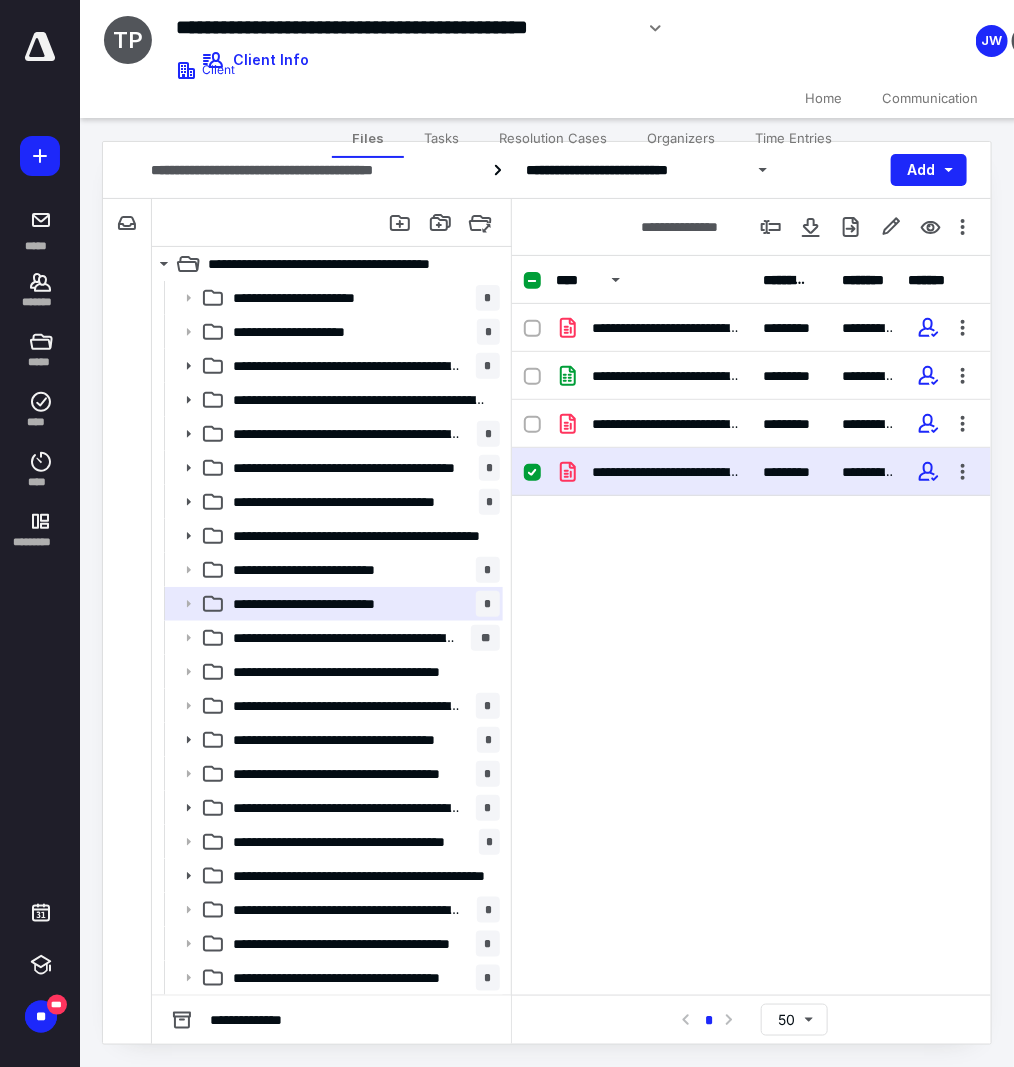 scroll, scrollTop: 0, scrollLeft: 0, axis: both 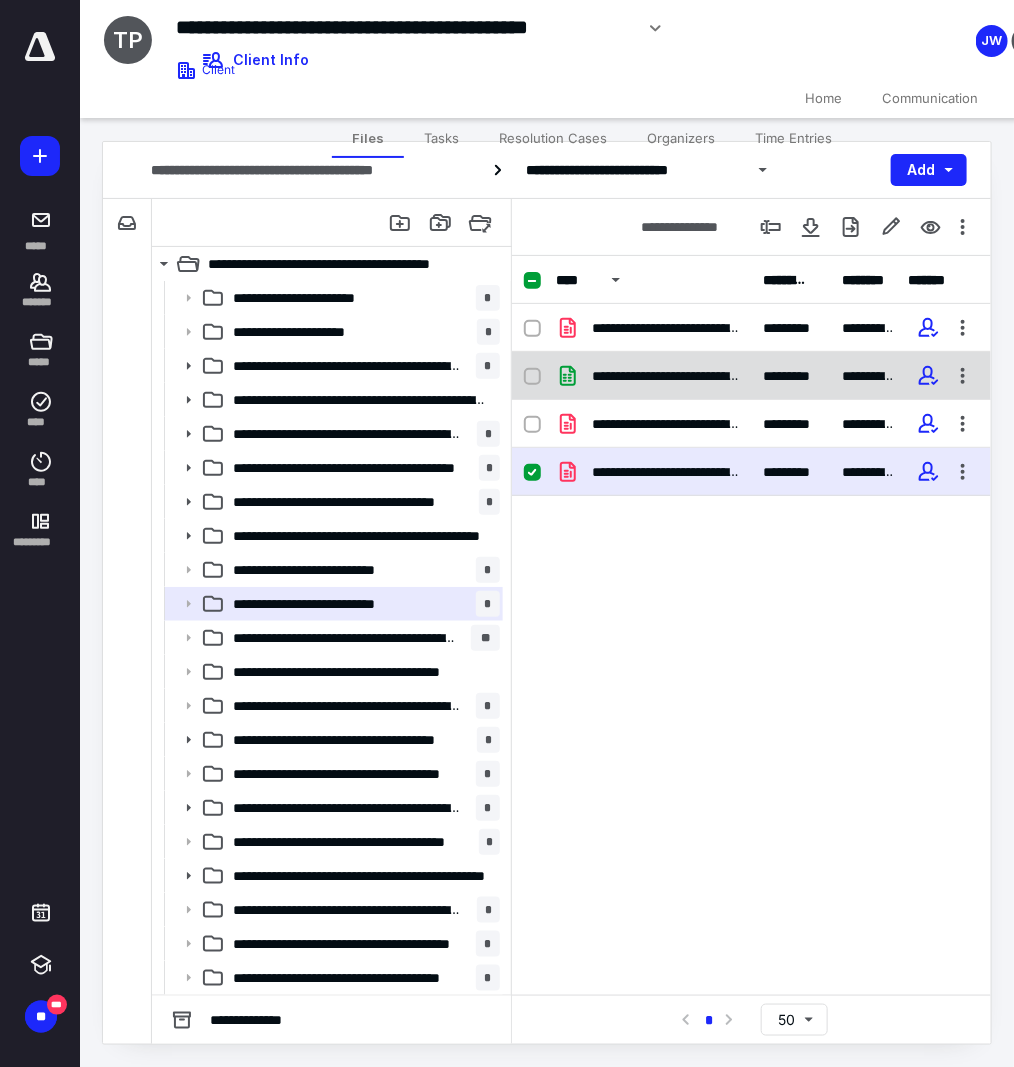 drag, startPoint x: 635, startPoint y: 891, endPoint x: 758, endPoint y: 383, distance: 522.67865 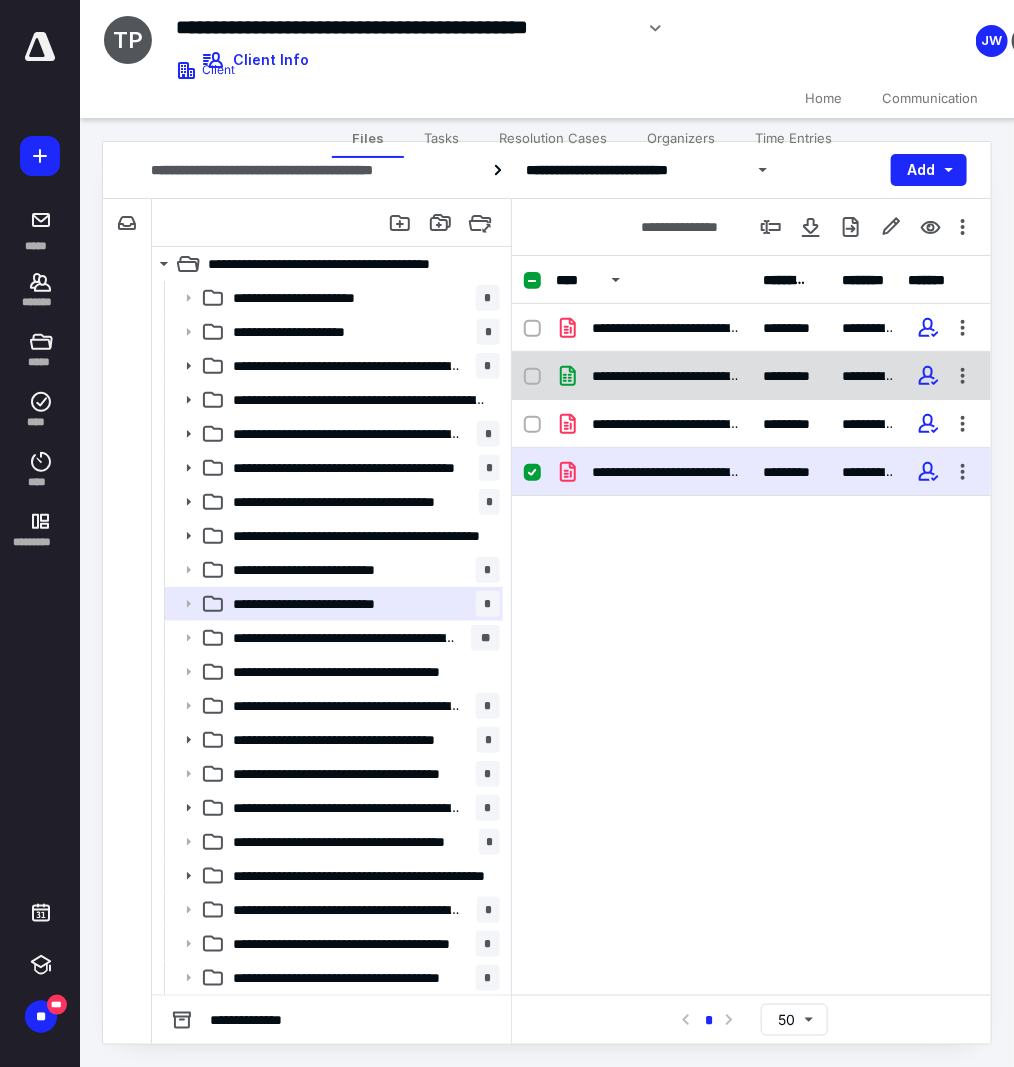 click on "*********" at bounding box center [791, 376] 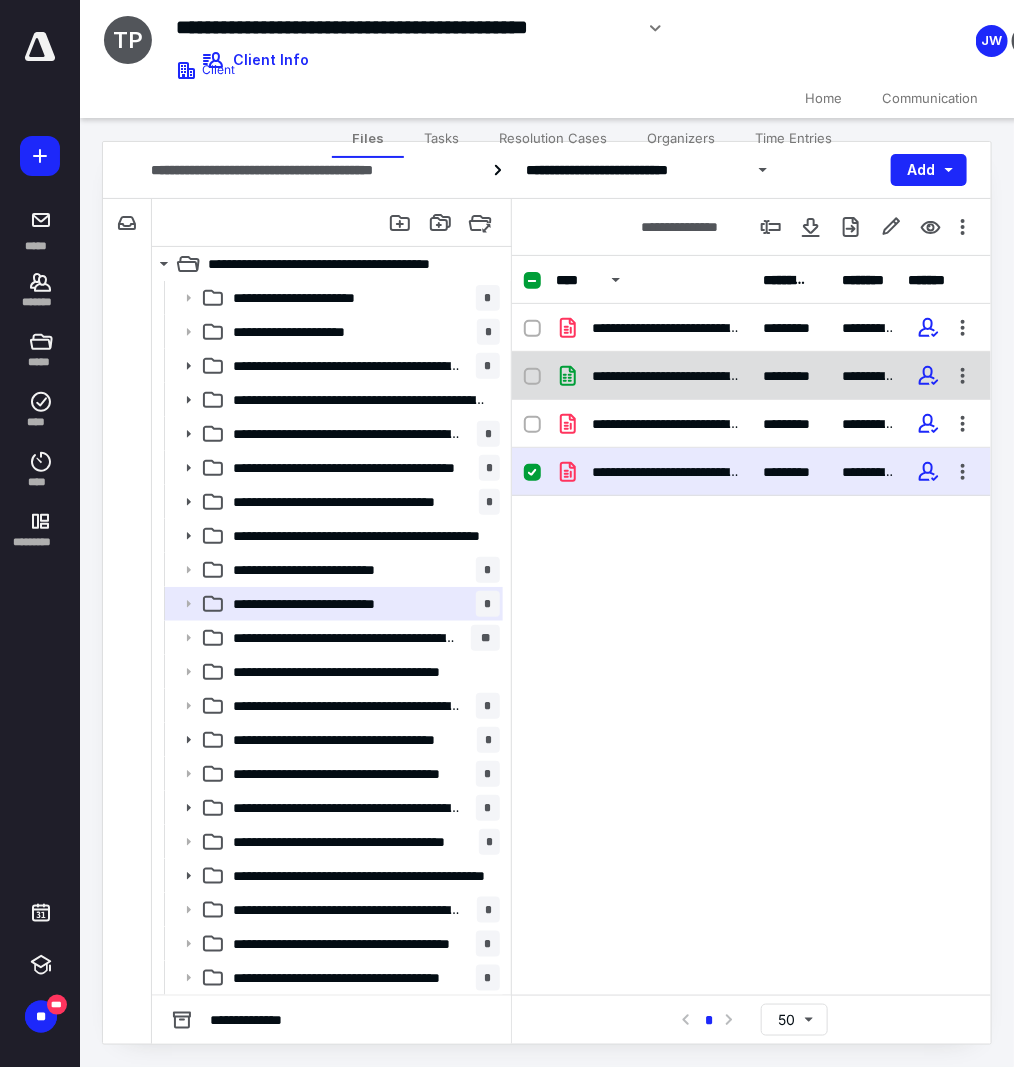checkbox on "true" 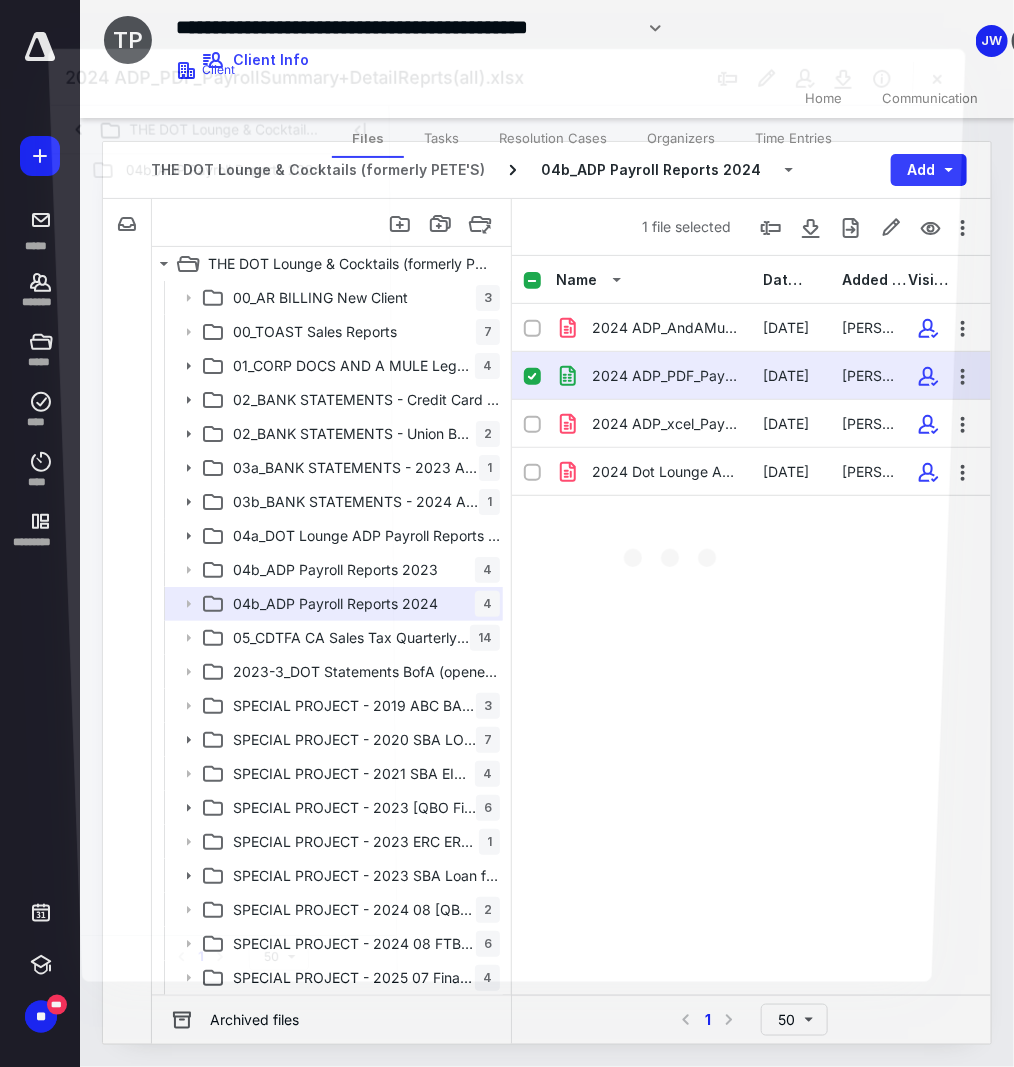 click at bounding box center [677, 542] 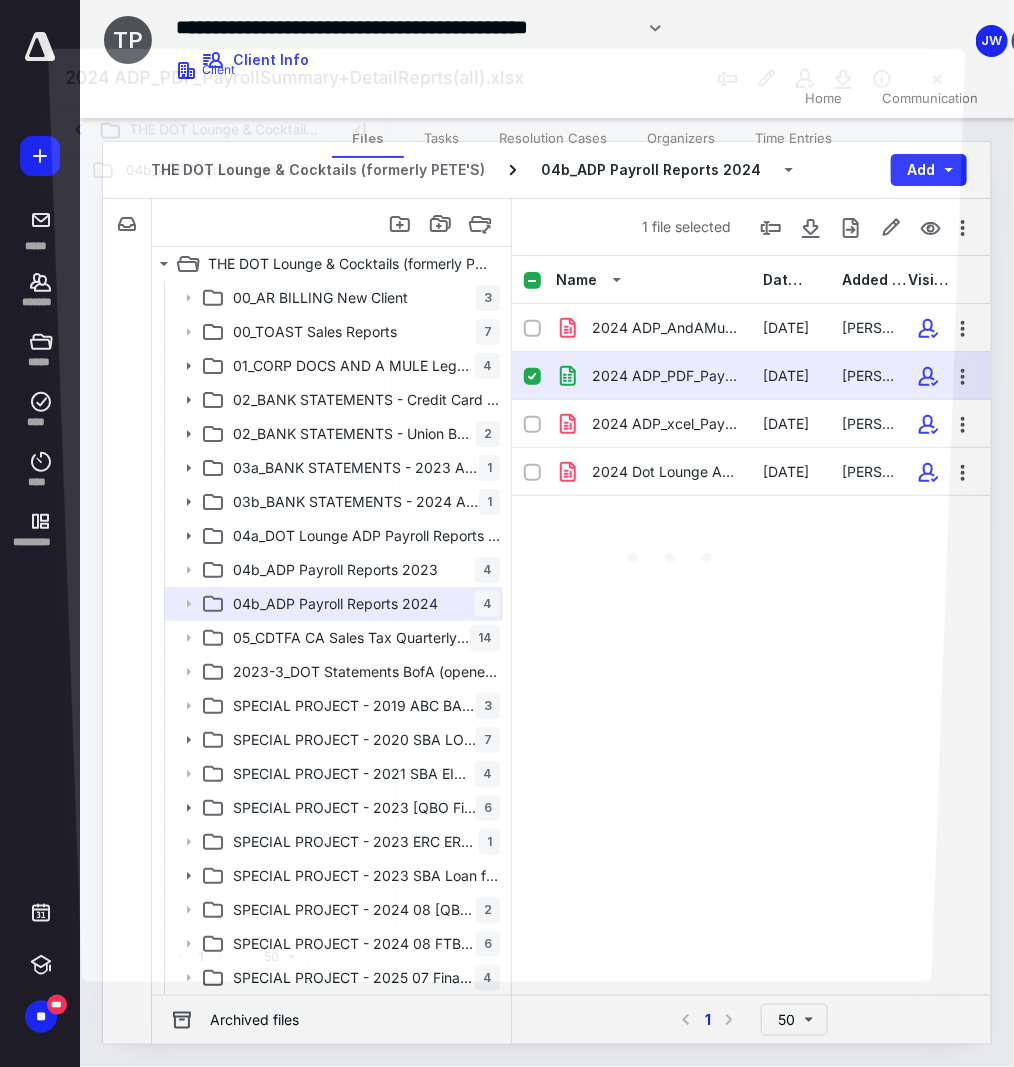 click at bounding box center [677, 542] 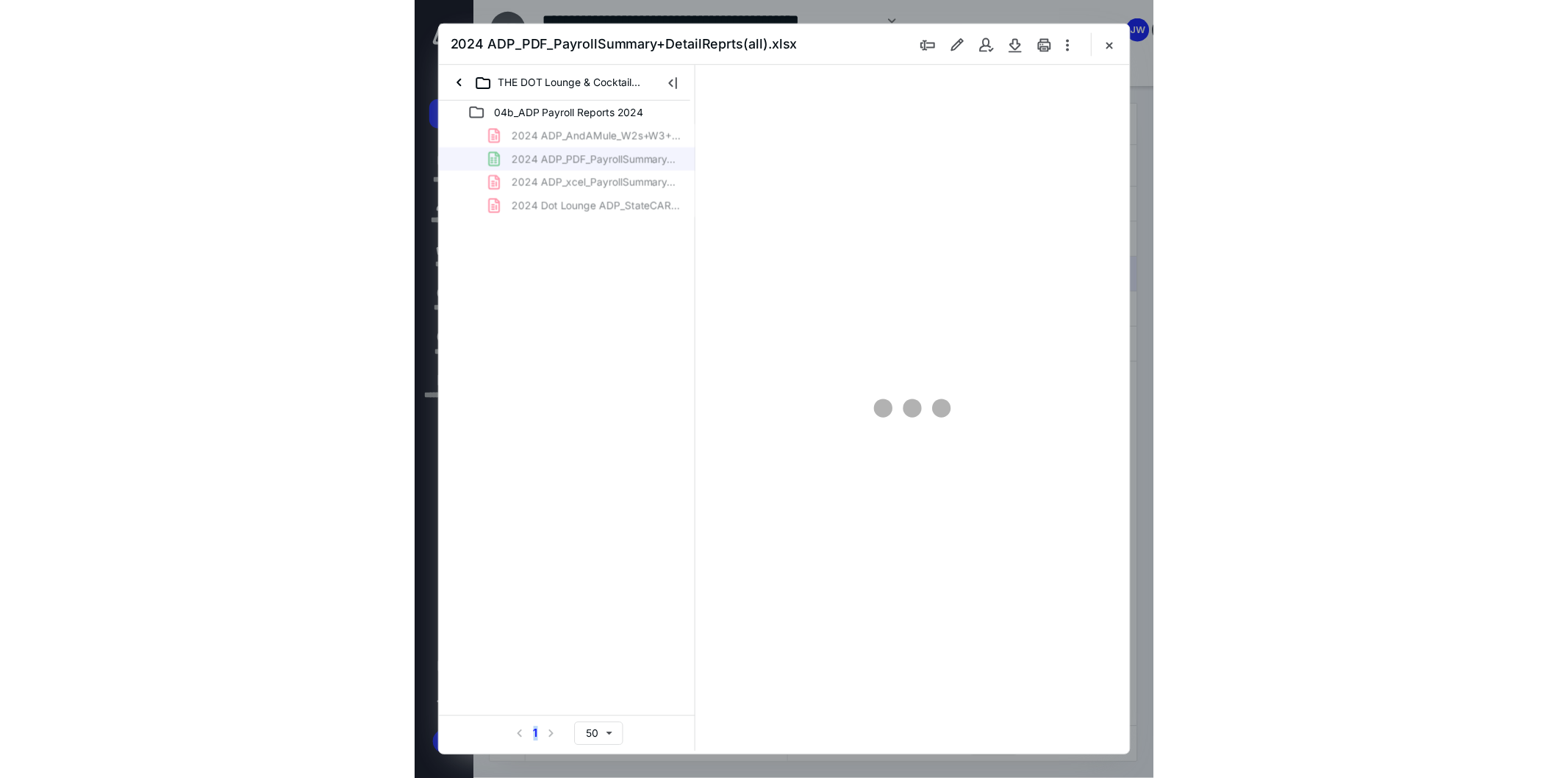scroll, scrollTop: 0, scrollLeft: 0, axis: both 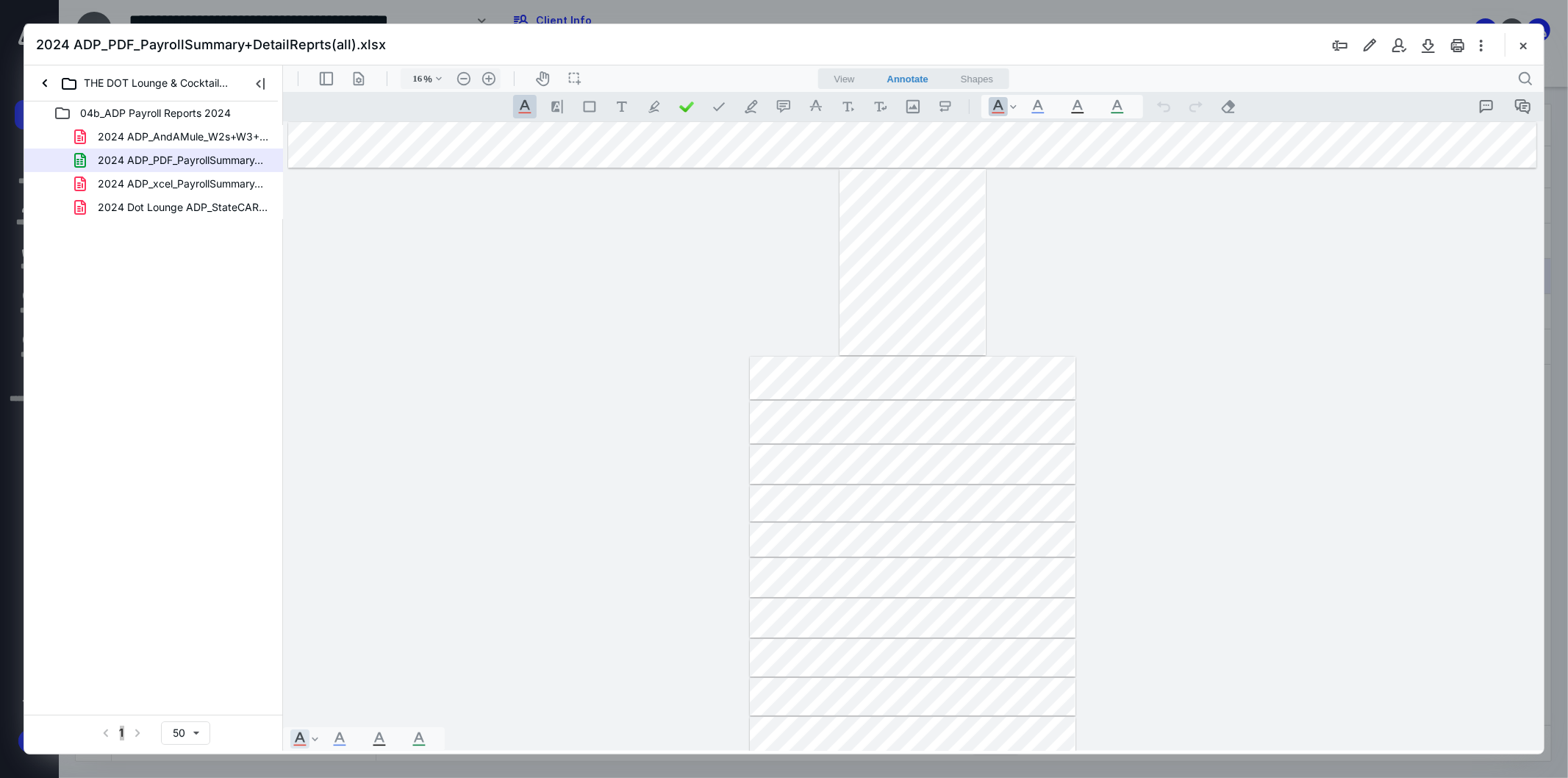 drag, startPoint x: 1827, startPoint y: 243, endPoint x: 1551, endPoint y: 225, distance: 276.5863 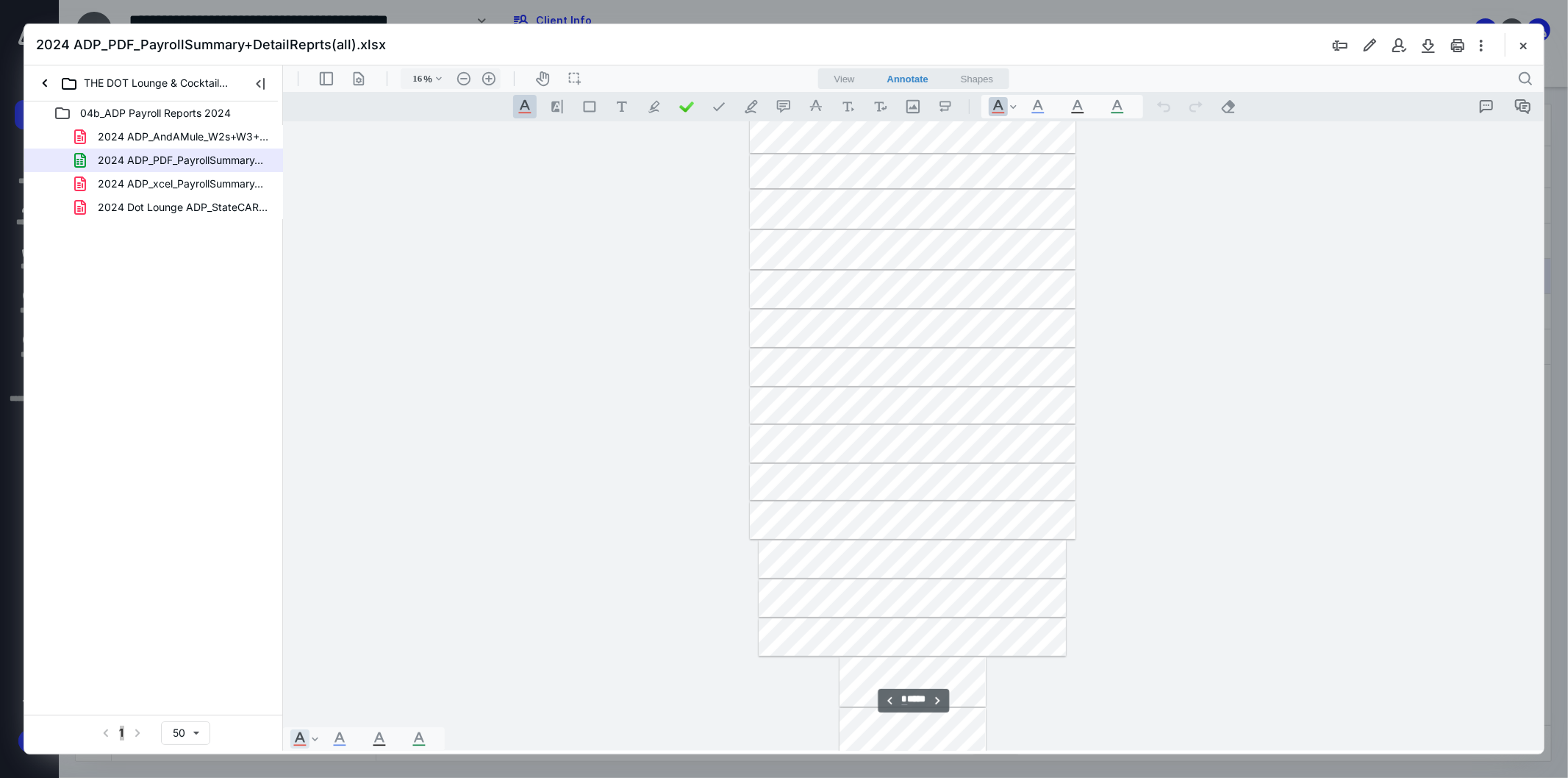 scroll, scrollTop: 424, scrollLeft: 0, axis: vertical 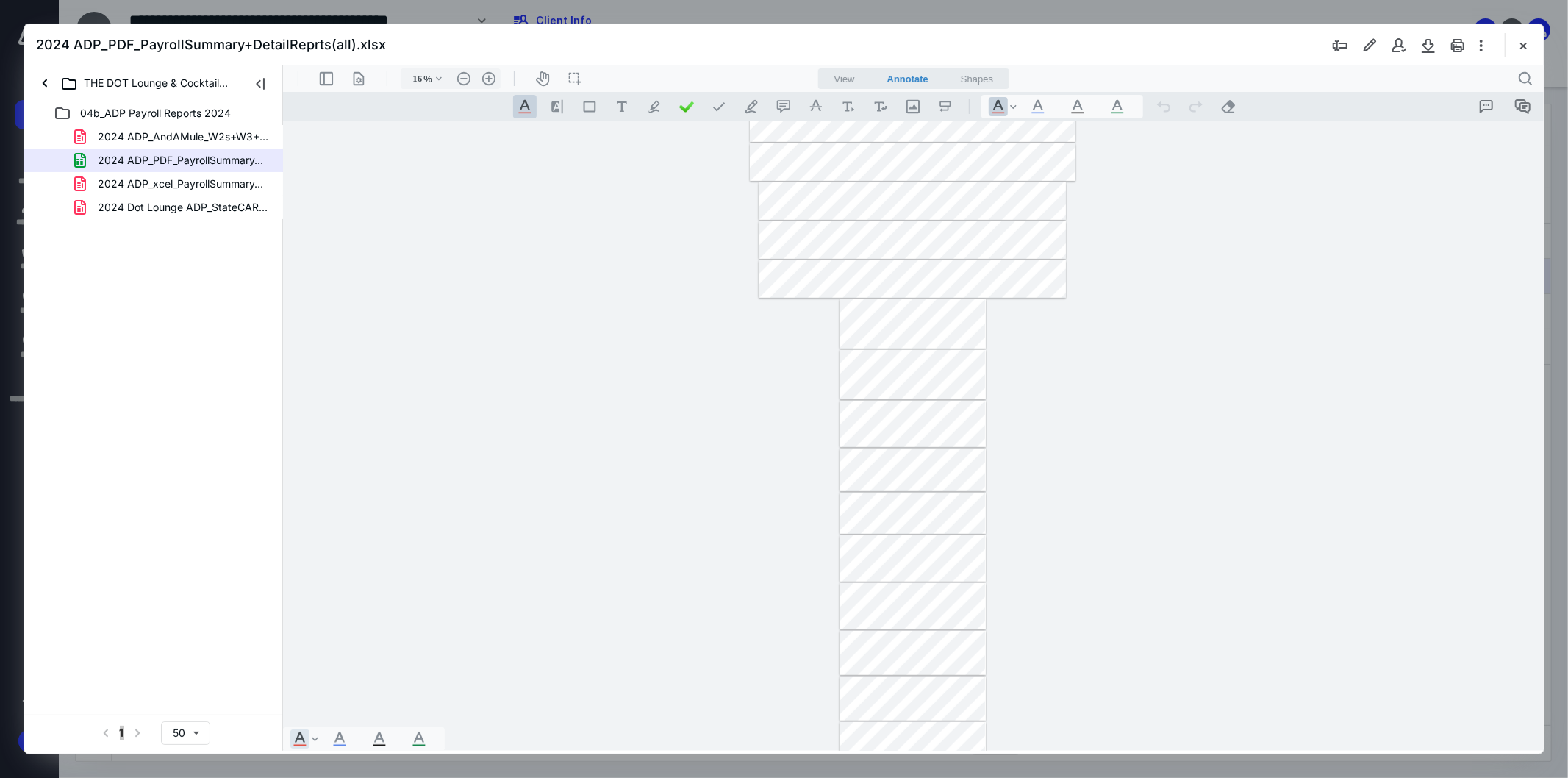 drag, startPoint x: 1542, startPoint y: 449, endPoint x: 1546, endPoint y: 607, distance: 158.05062 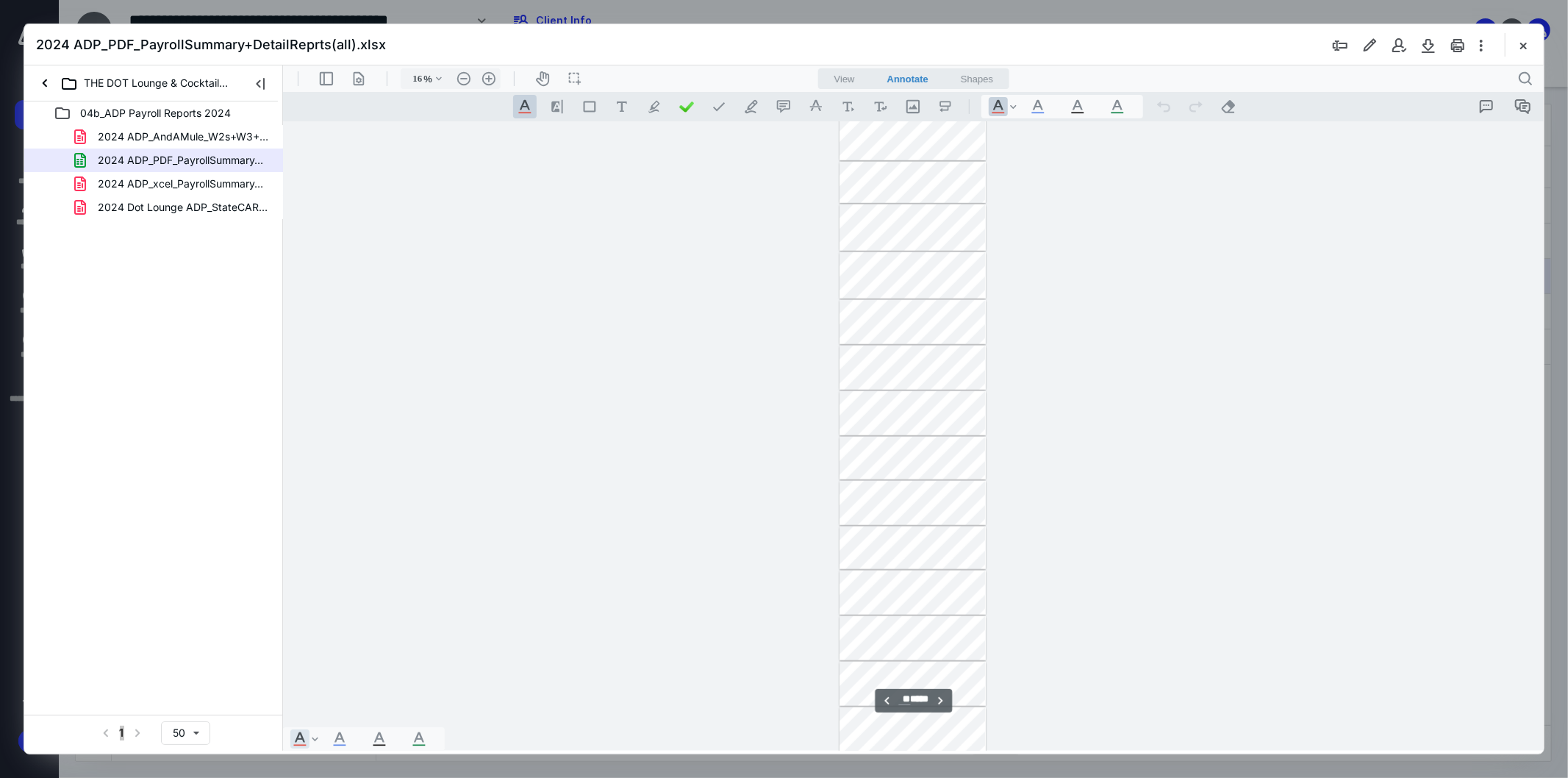 scroll, scrollTop: 755, scrollLeft: 0, axis: vertical 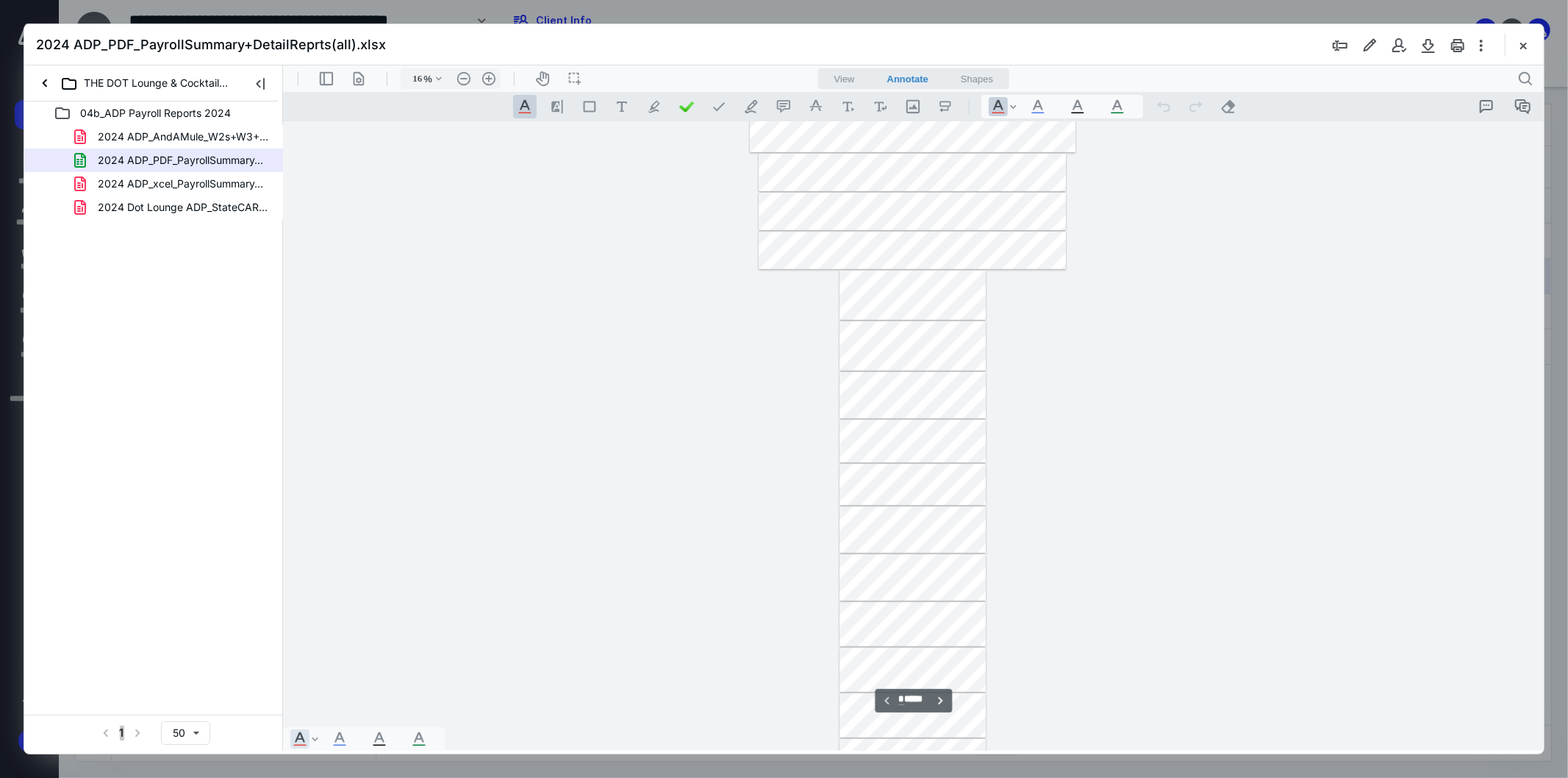 type on "*" 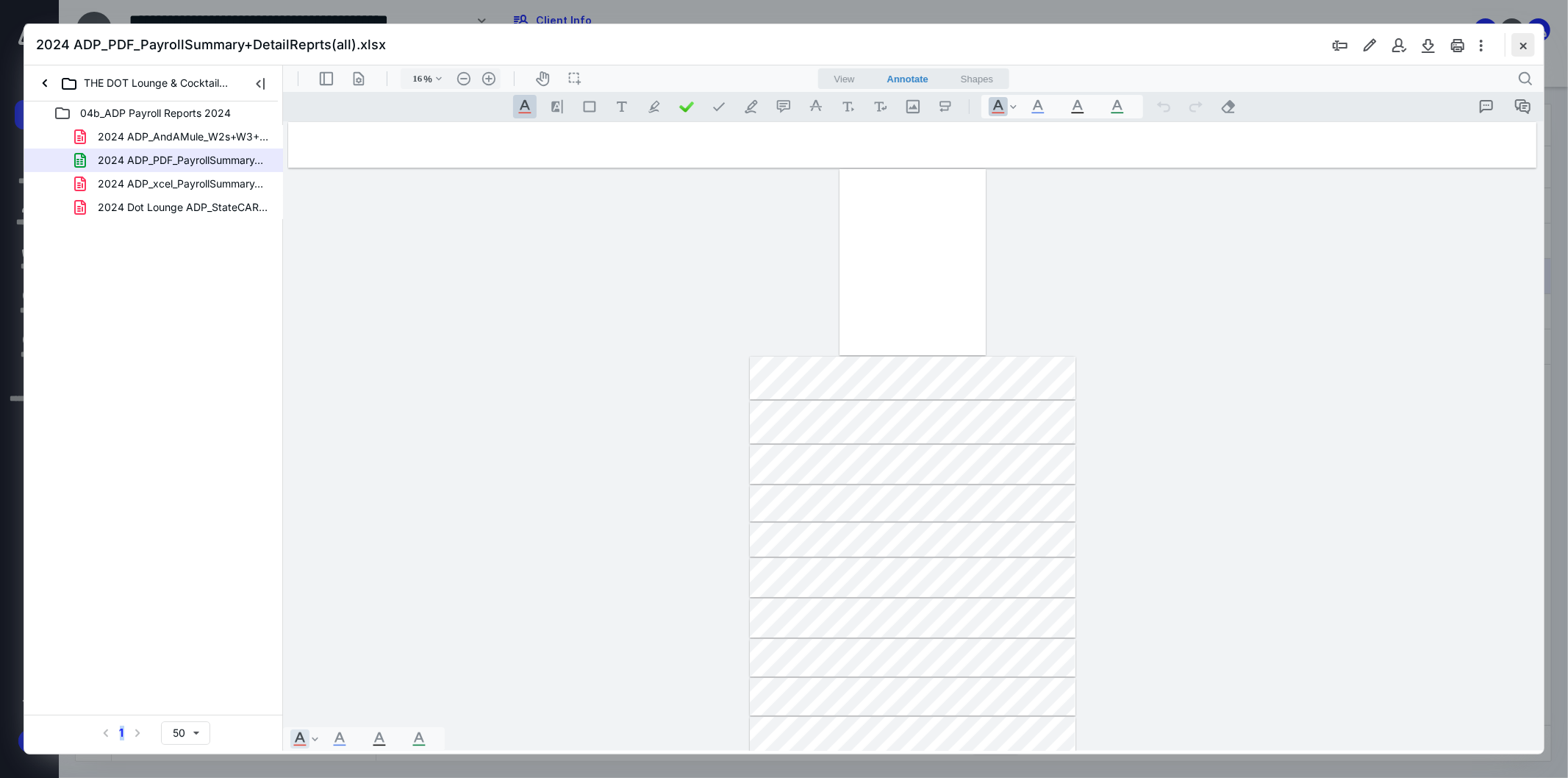 click at bounding box center (1523, 45) 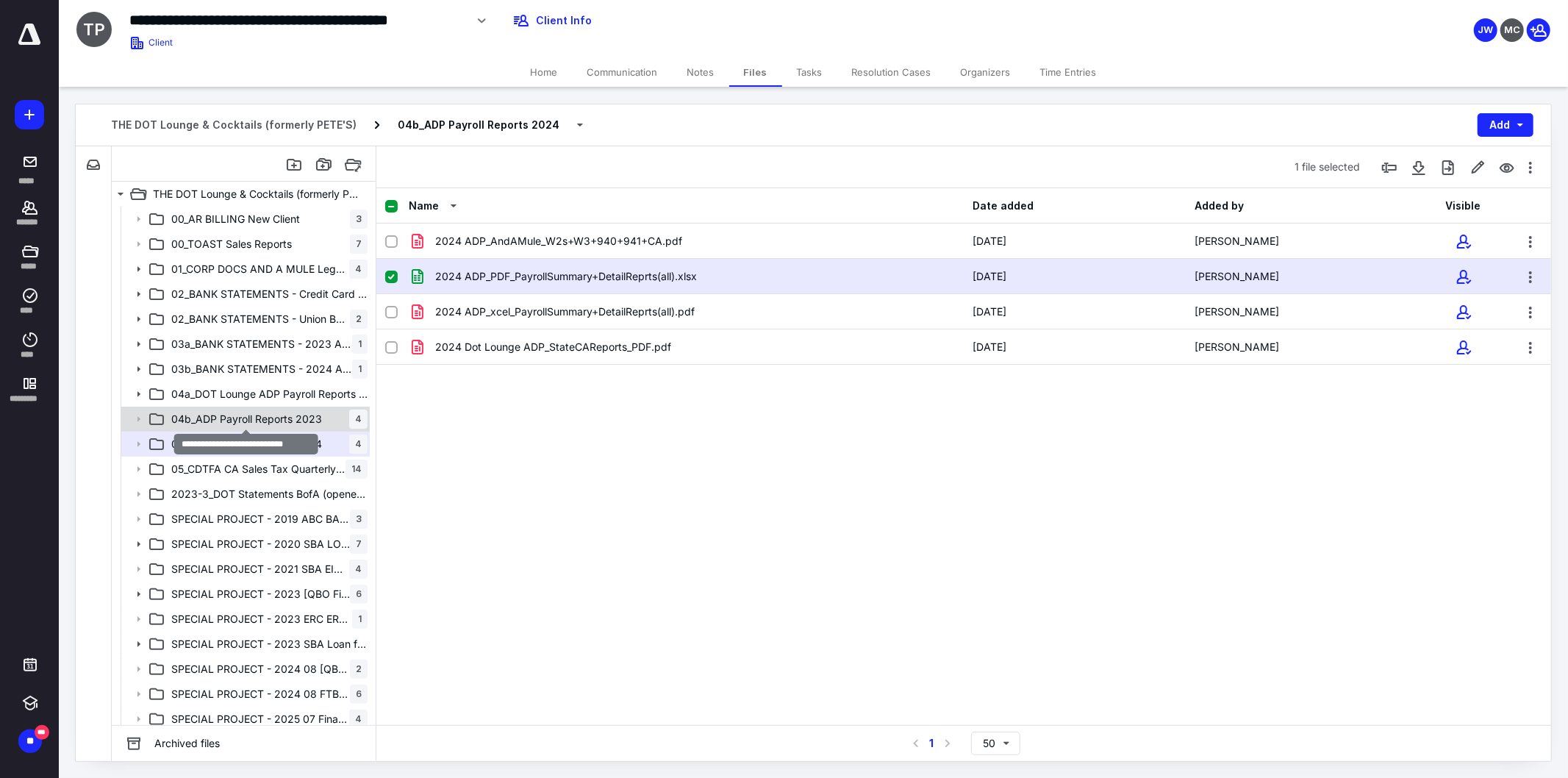 click on "04b_ADP Payroll Reports 2023" at bounding box center (246, 419) 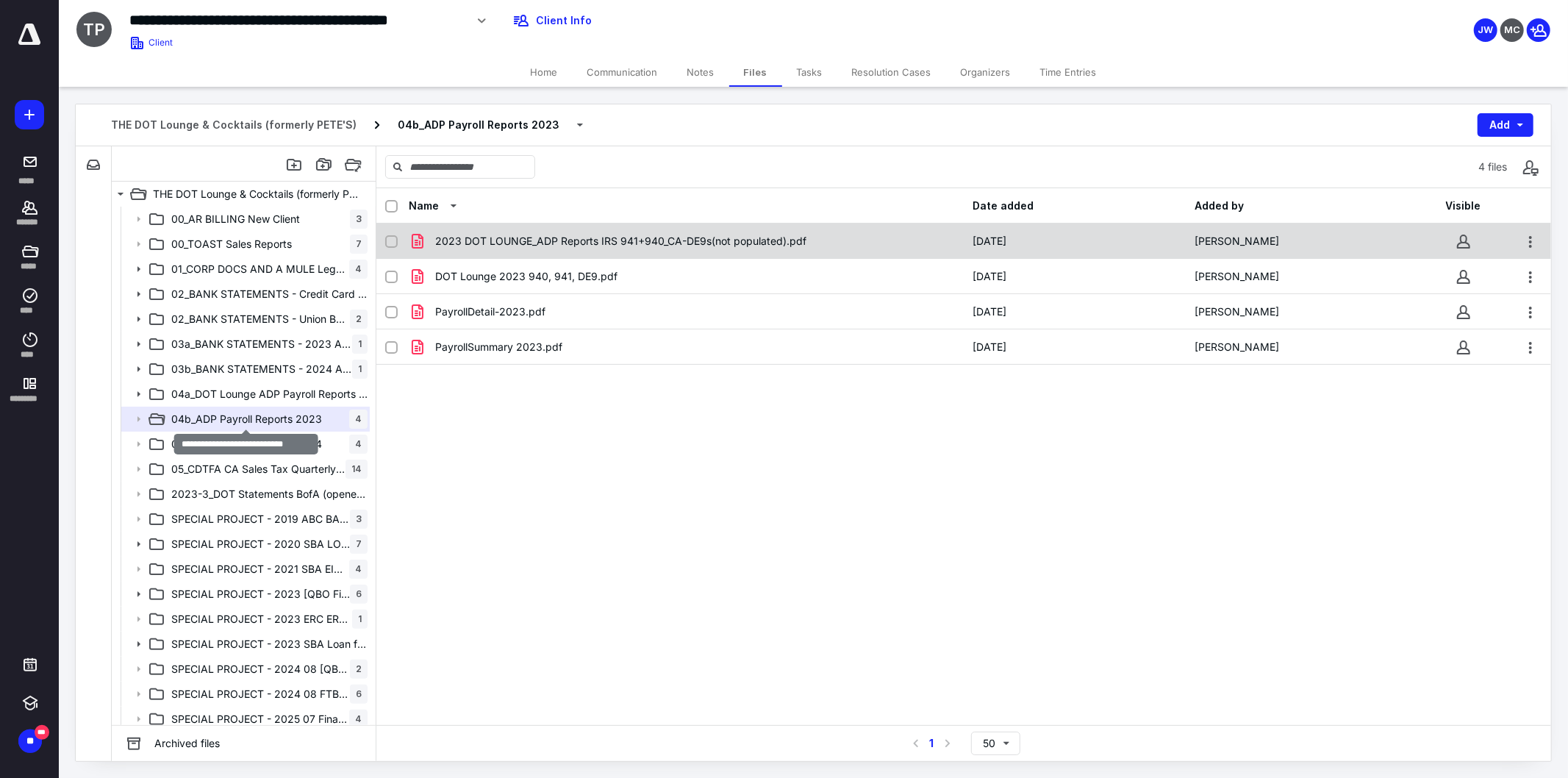 click on "2023 DOT LOUNGE_ADP Reports IRS 941+940_CA-DE9s(not populated).pdf" at bounding box center (620, 241) 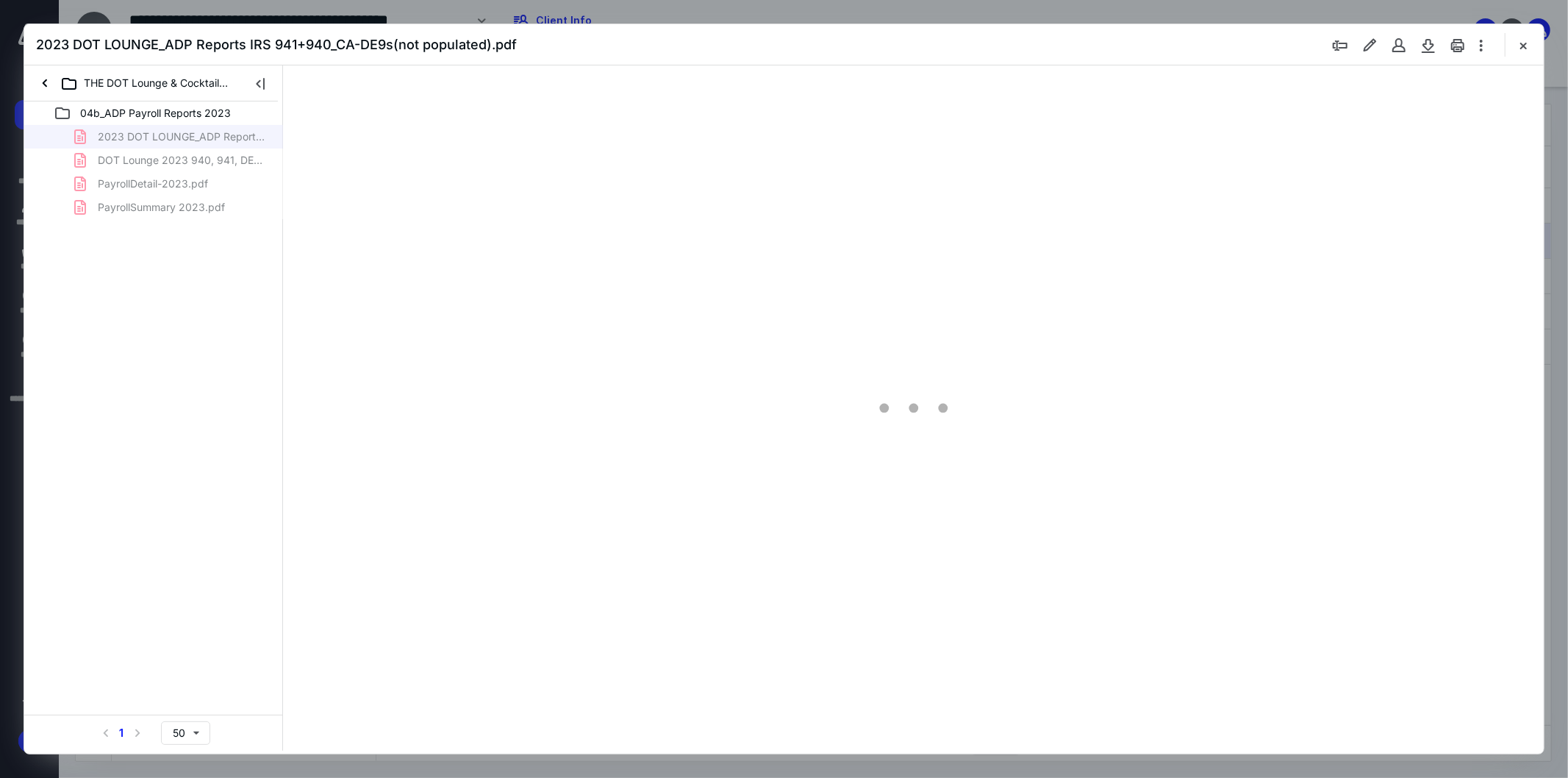 scroll, scrollTop: 0, scrollLeft: 0, axis: both 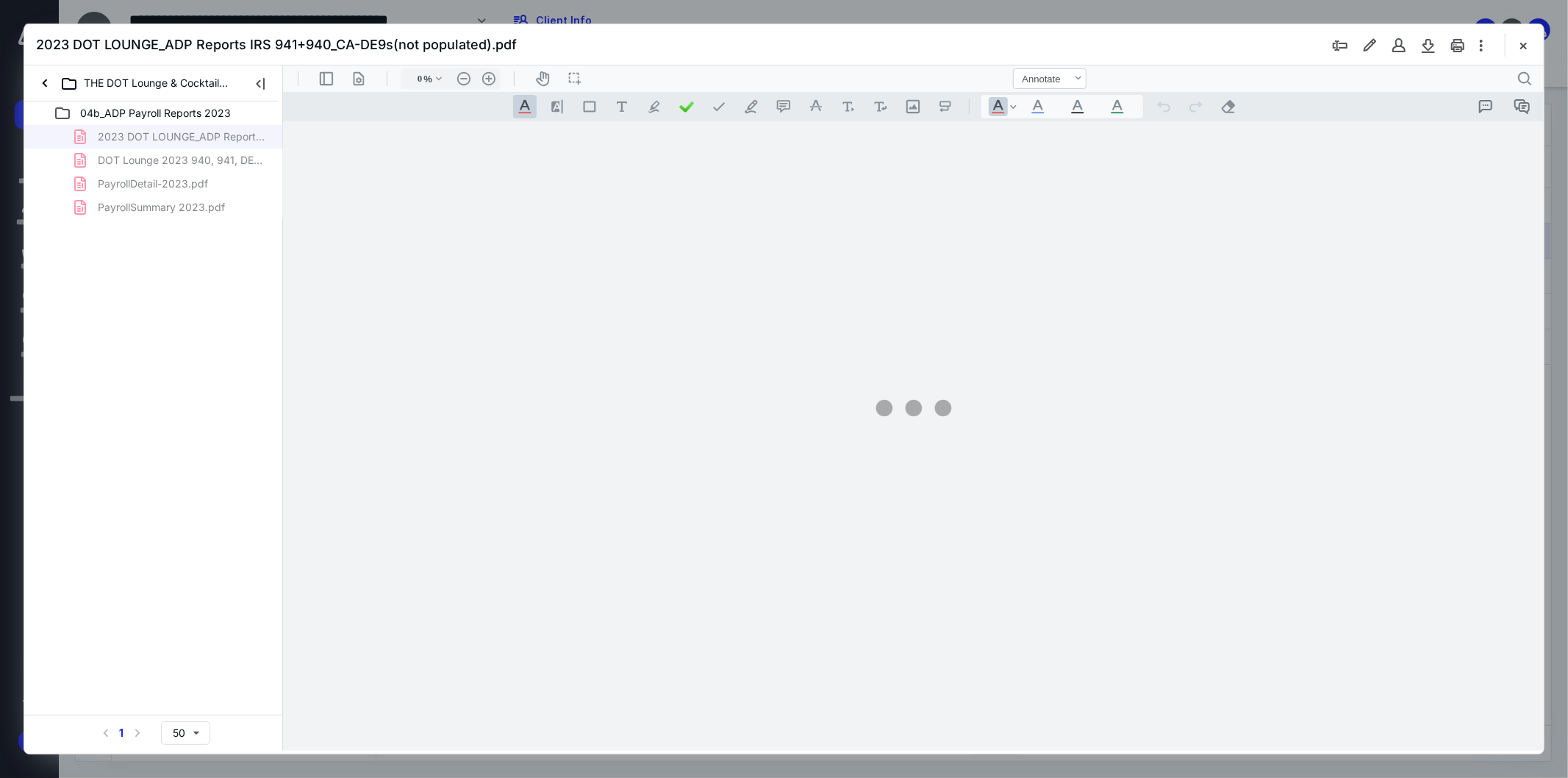 type on "107" 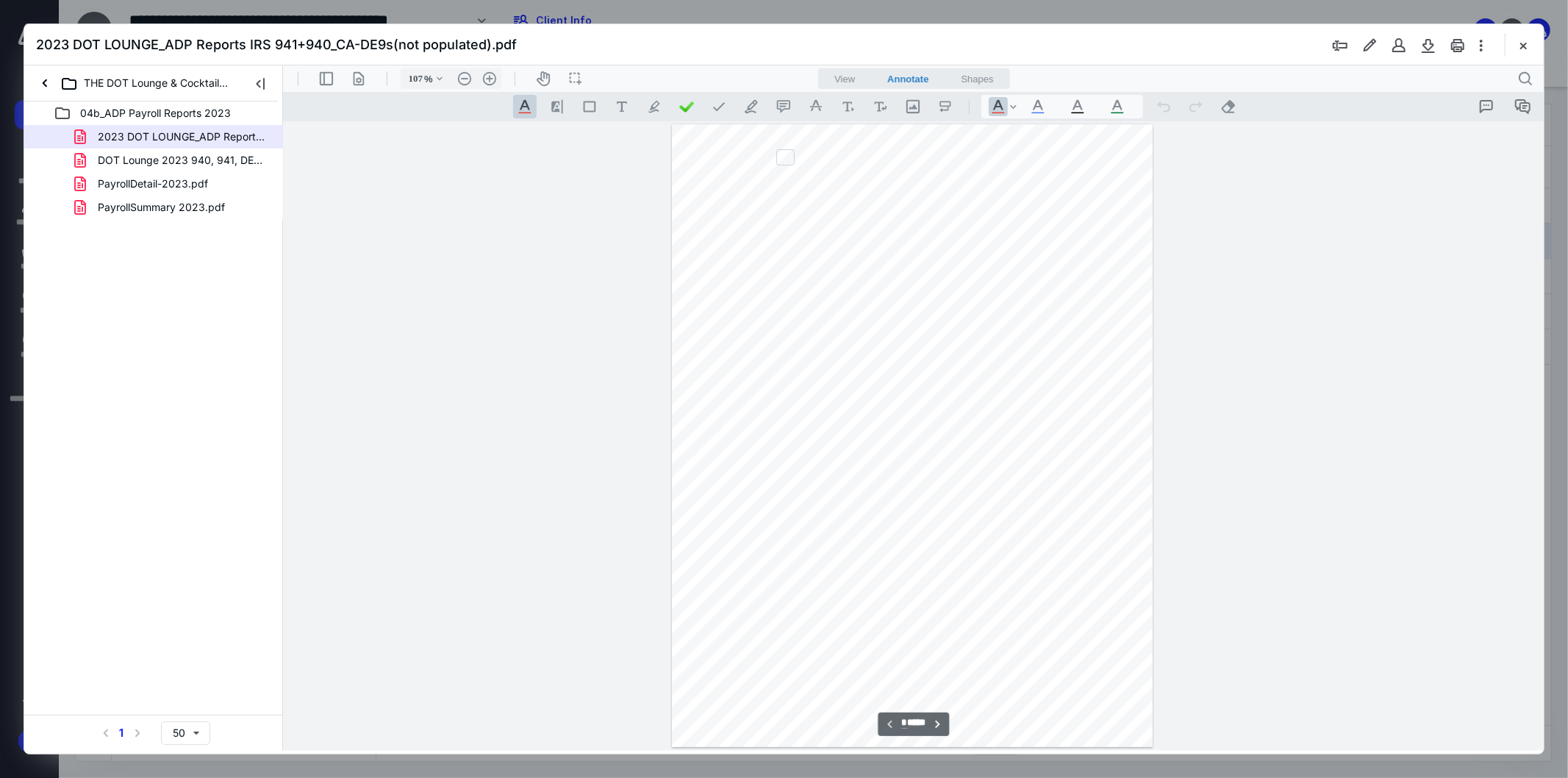scroll, scrollTop: 59, scrollLeft: 0, axis: vertical 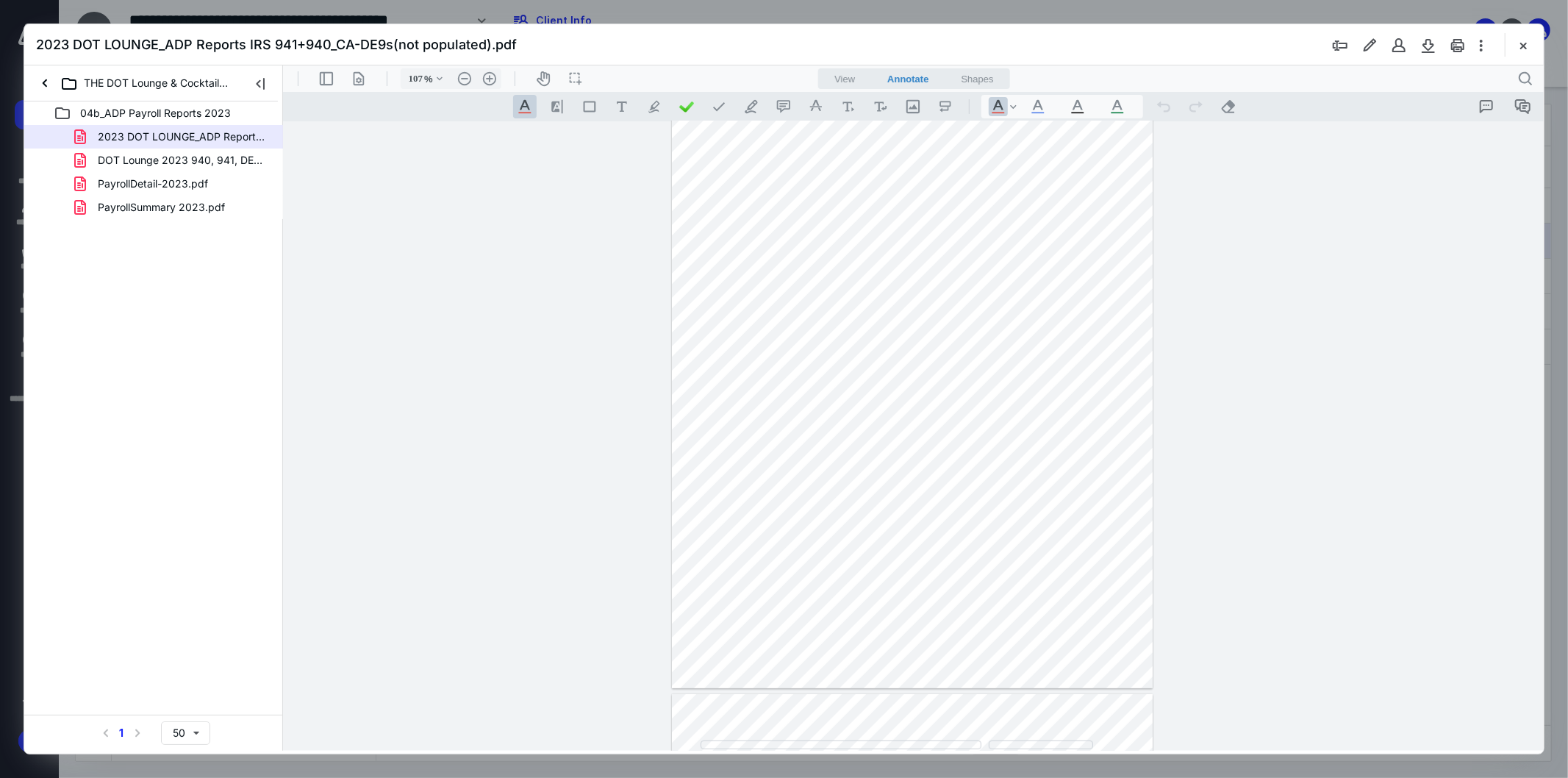 drag, startPoint x: 1542, startPoint y: 129, endPoint x: 1537, endPoint y: 163, distance: 34.36568 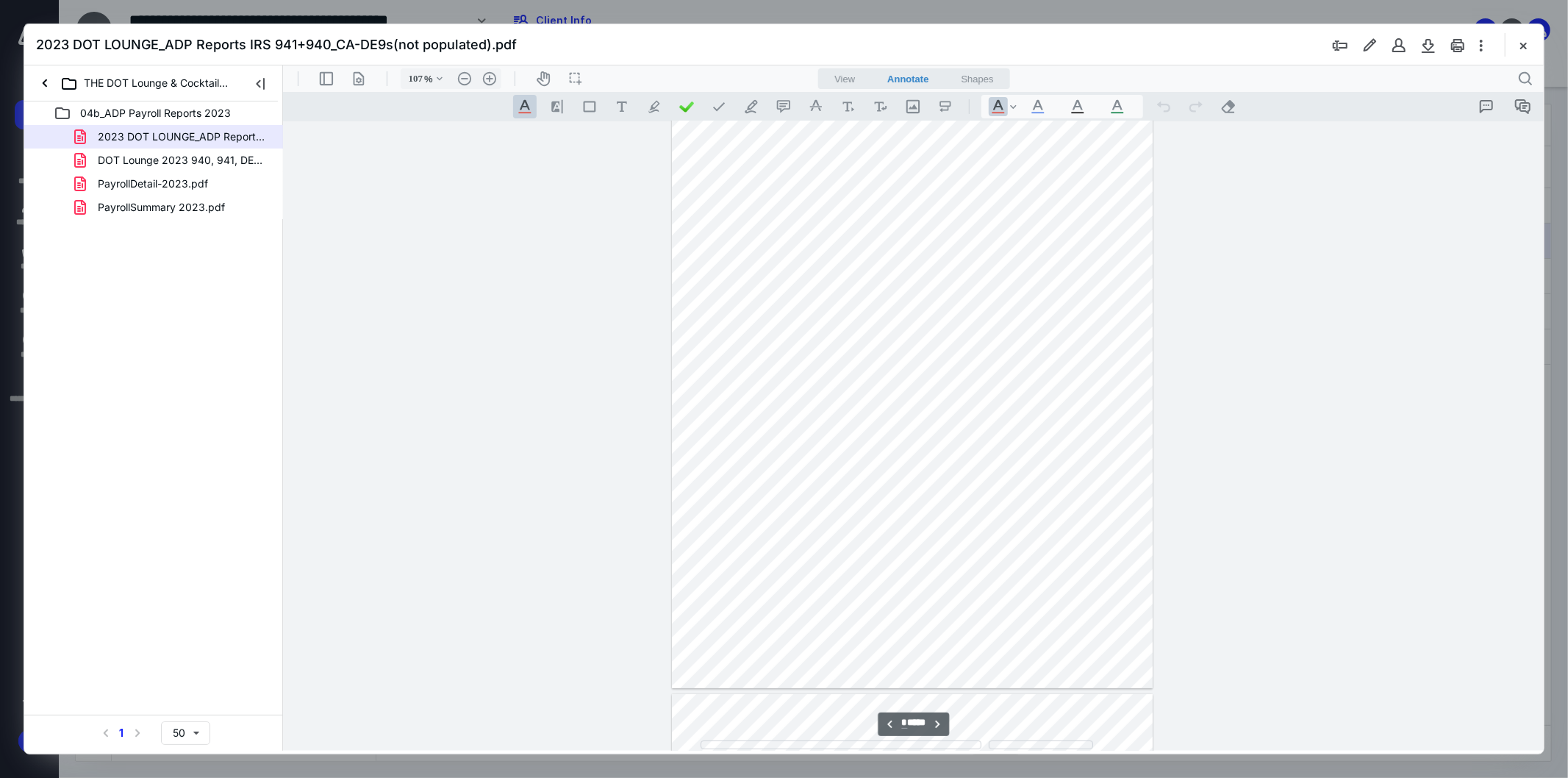 scroll, scrollTop: 1201, scrollLeft: 0, axis: vertical 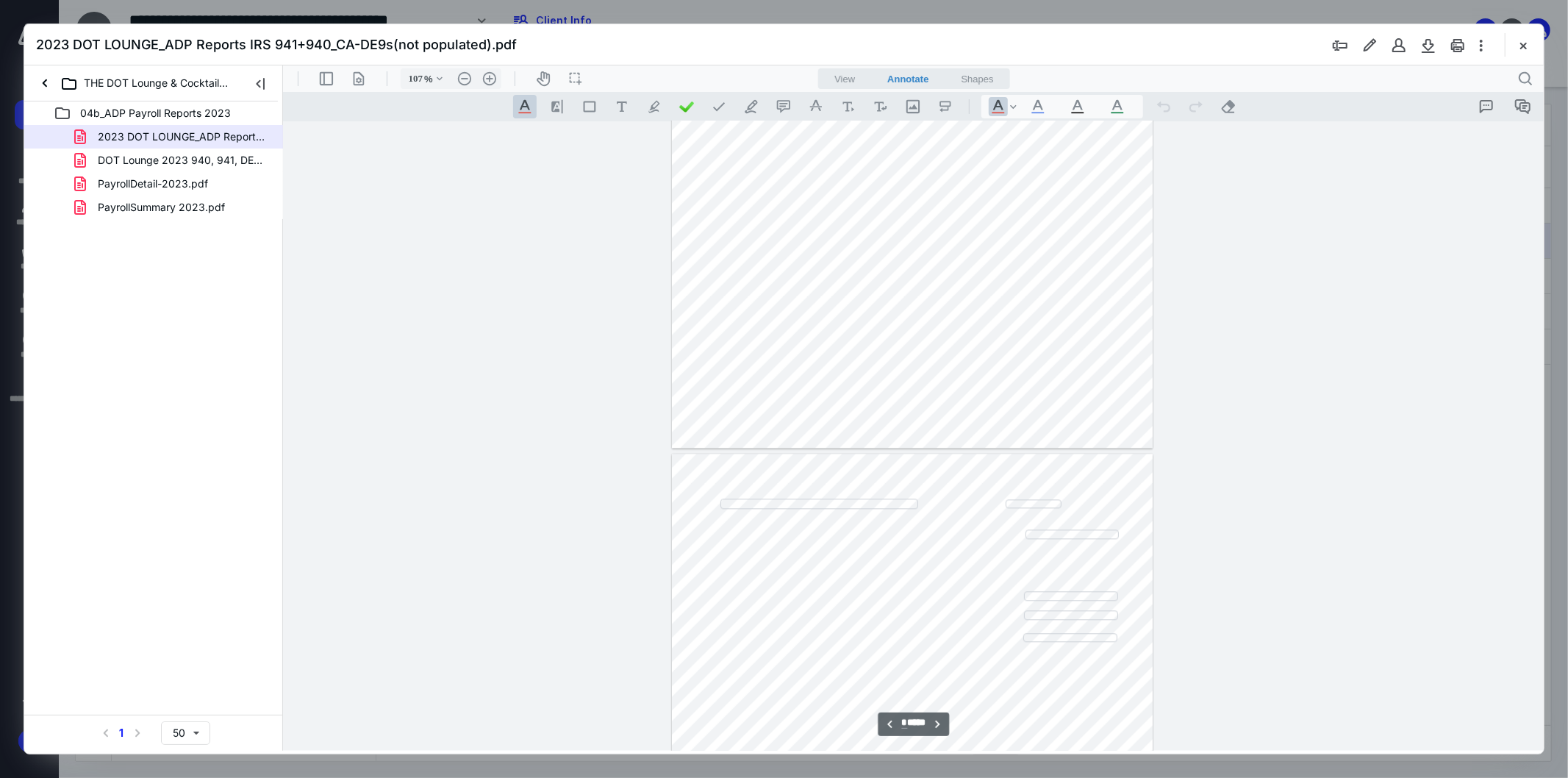click on "**
**
****
****
**
**" at bounding box center (913, 435) 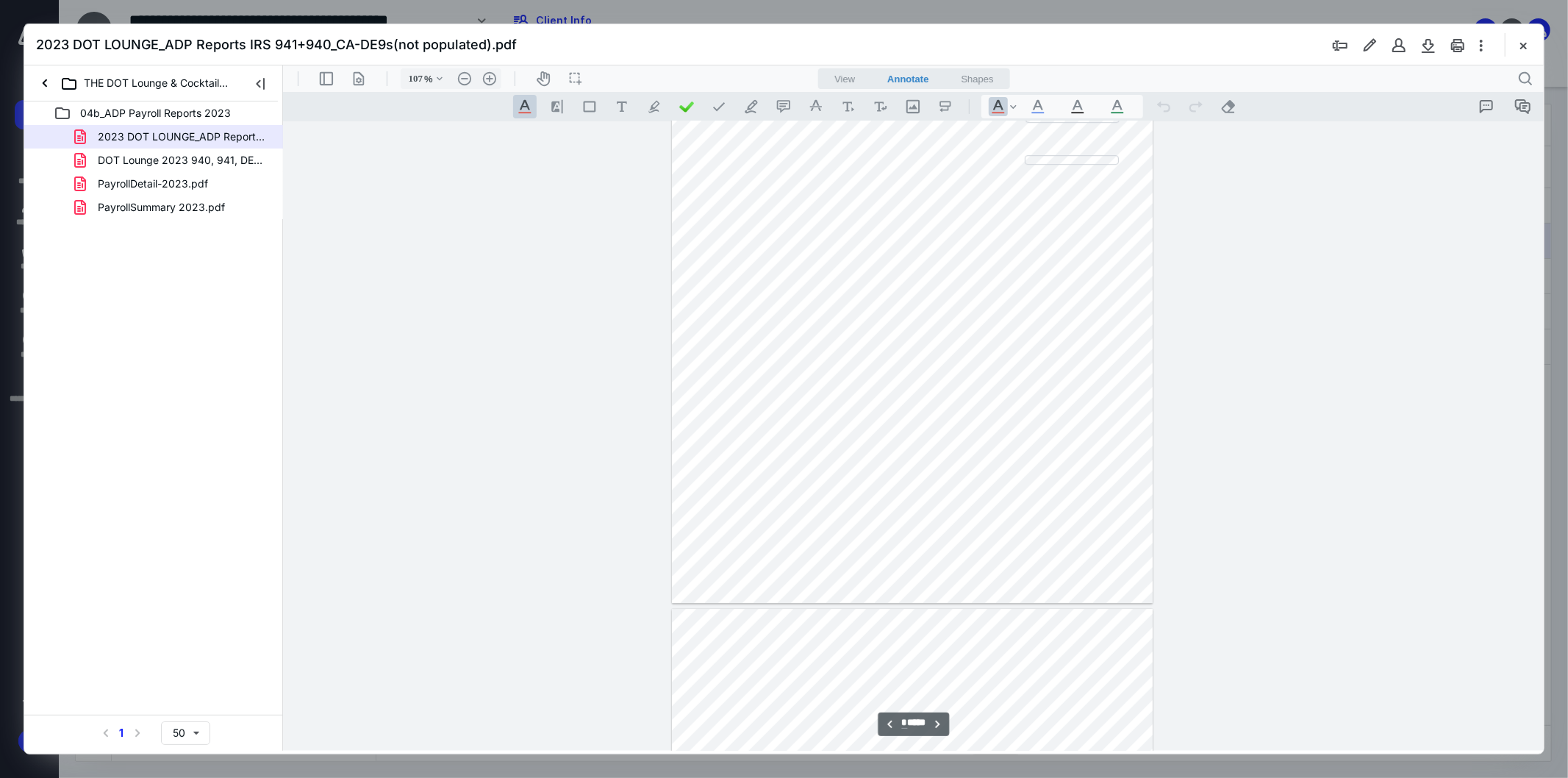 click on "**
**
****
****
**
**" at bounding box center [913, 435] 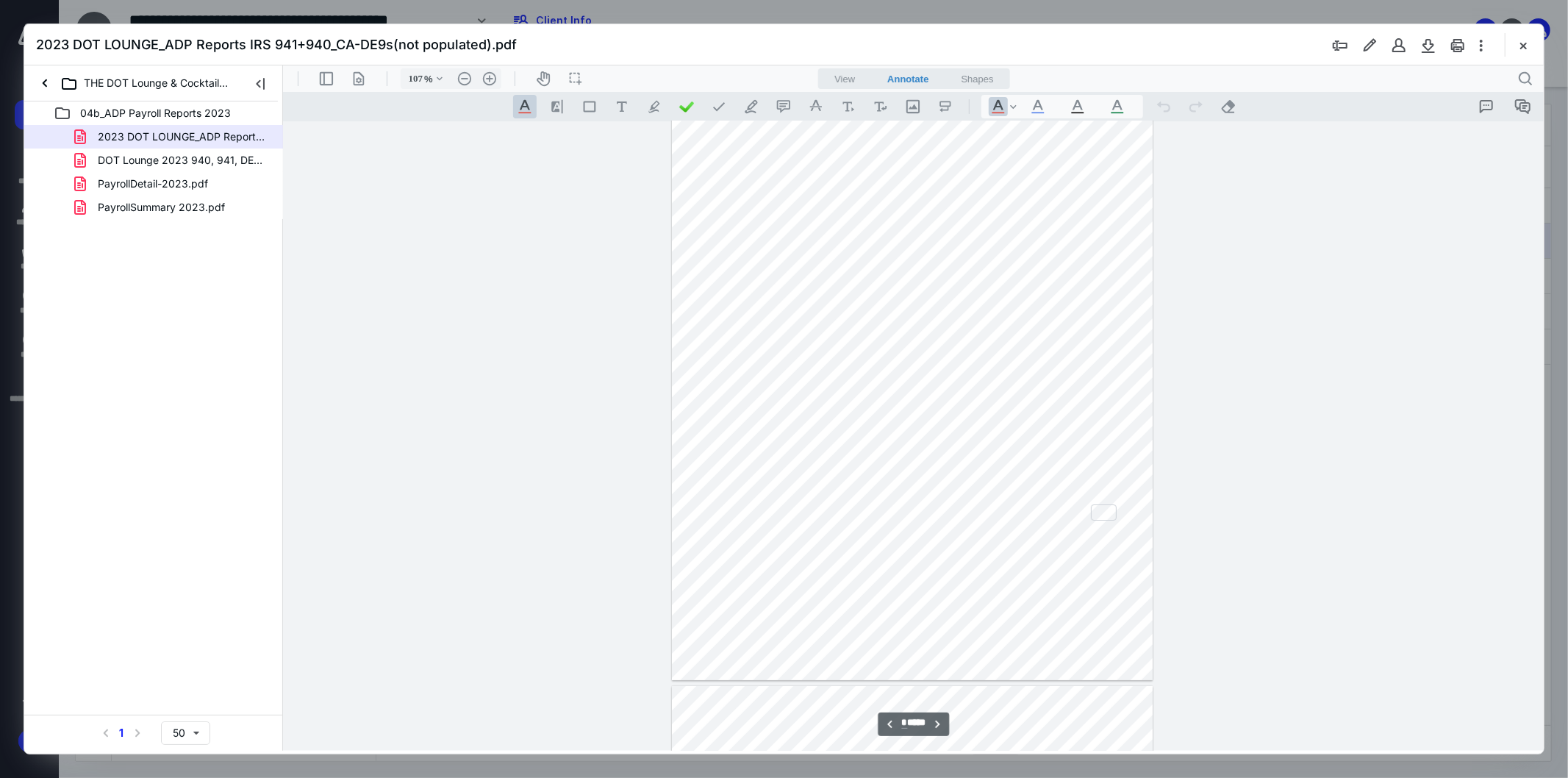 scroll, scrollTop: 5570, scrollLeft: 0, axis: vertical 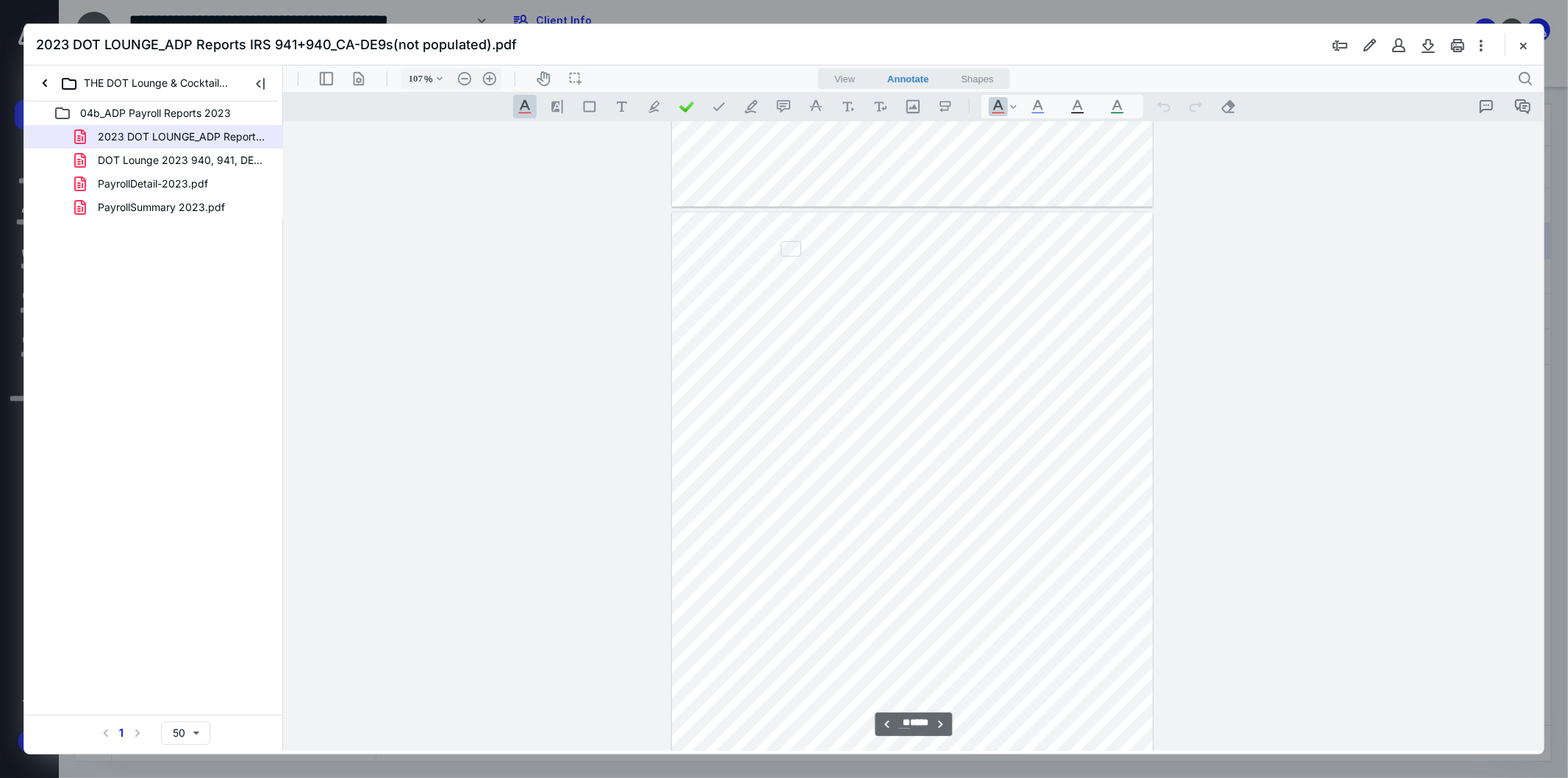 click at bounding box center (784, 389) 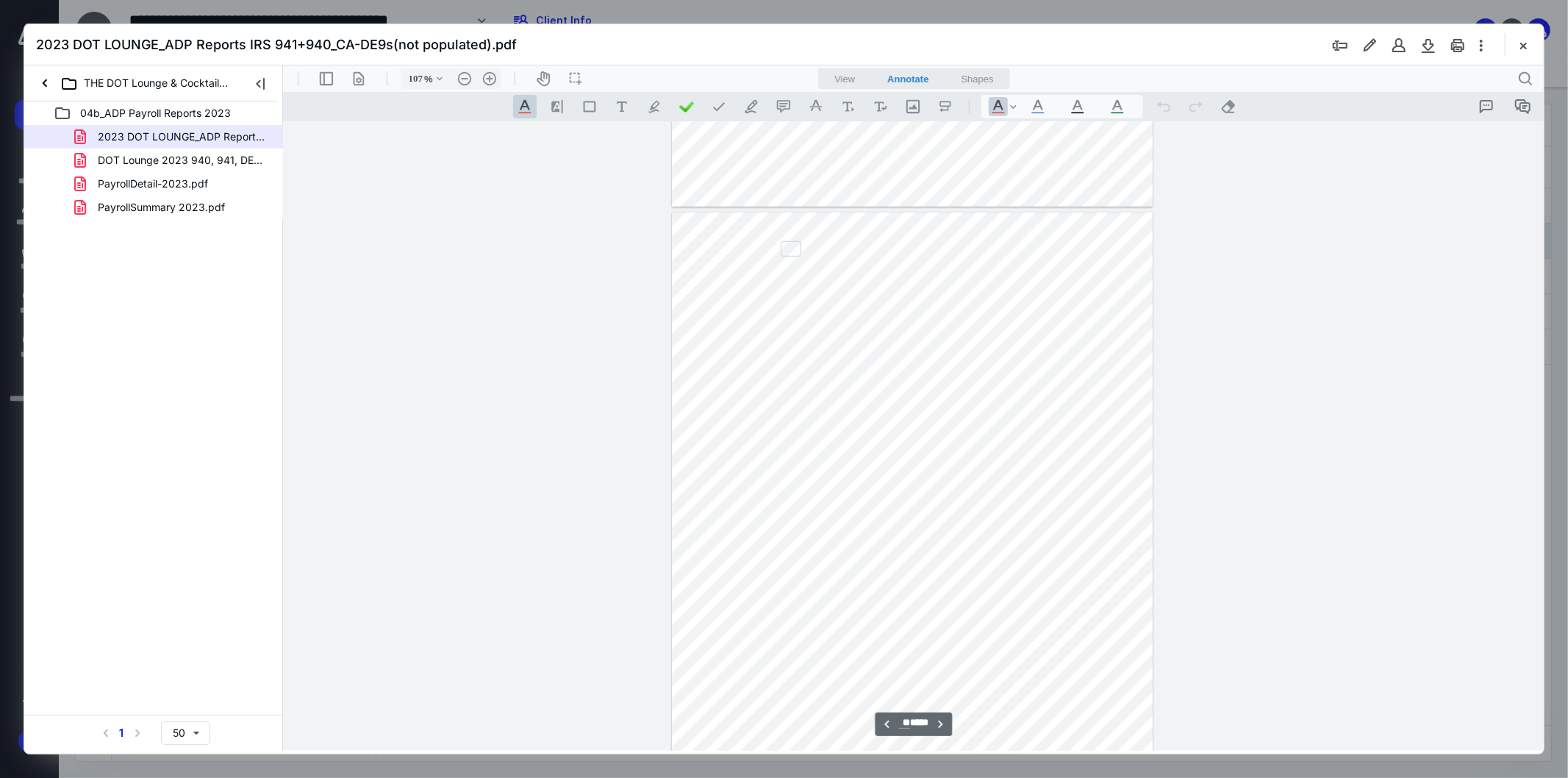 scroll, scrollTop: 6122, scrollLeft: 0, axis: vertical 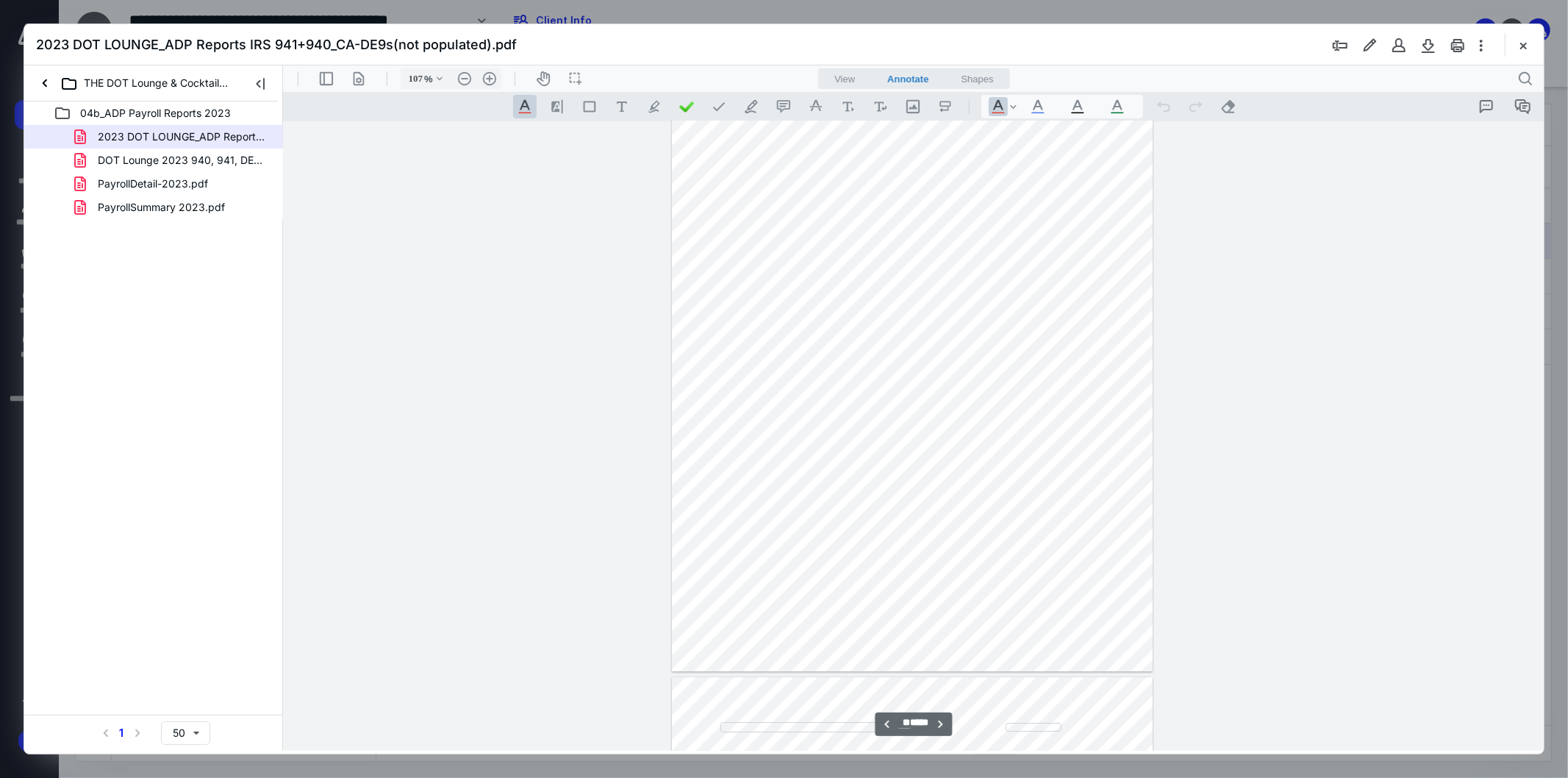 click on "****
**
**
****
****
**" at bounding box center [913, 435] 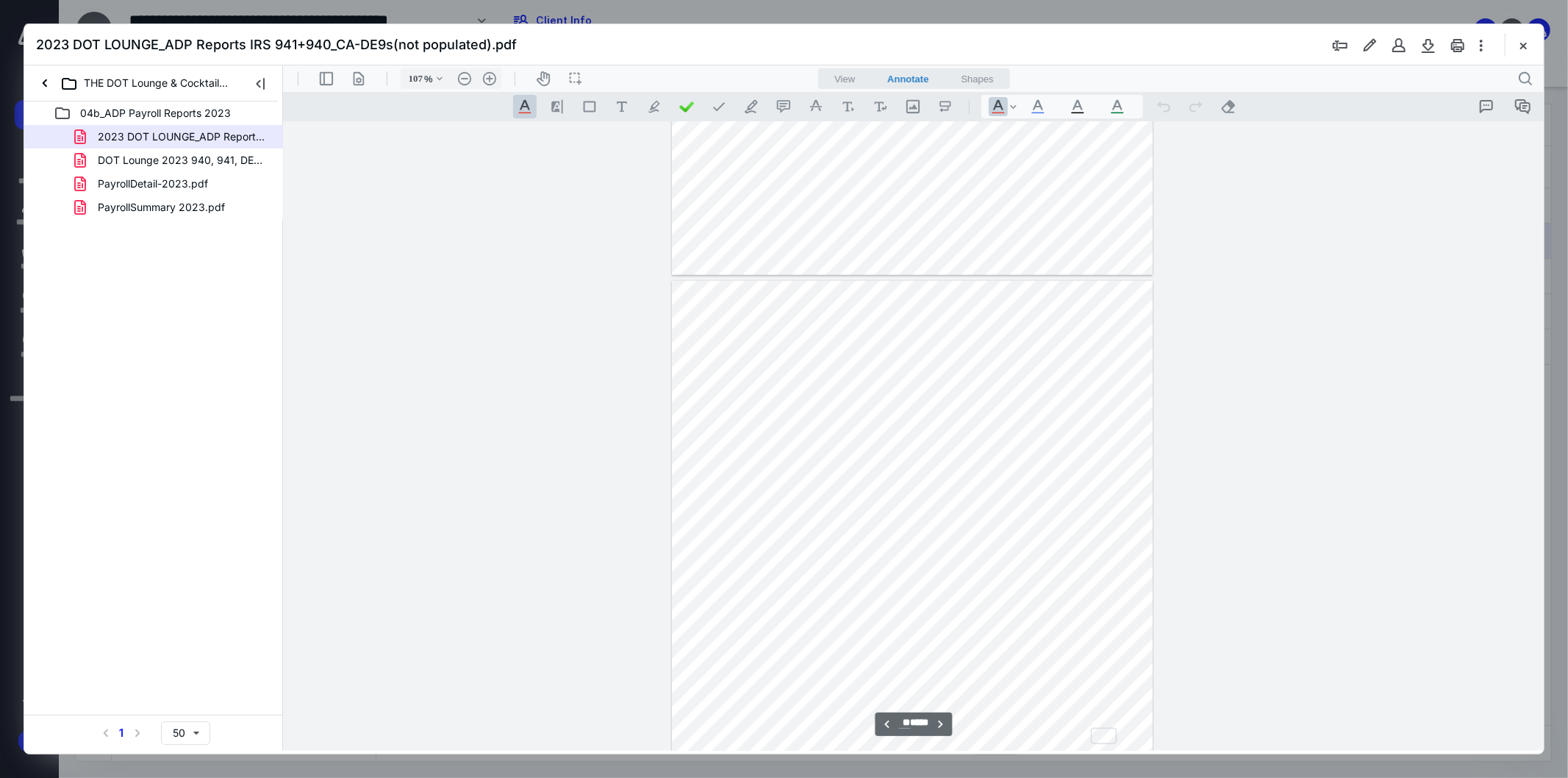 scroll, scrollTop: 11083, scrollLeft: 0, axis: vertical 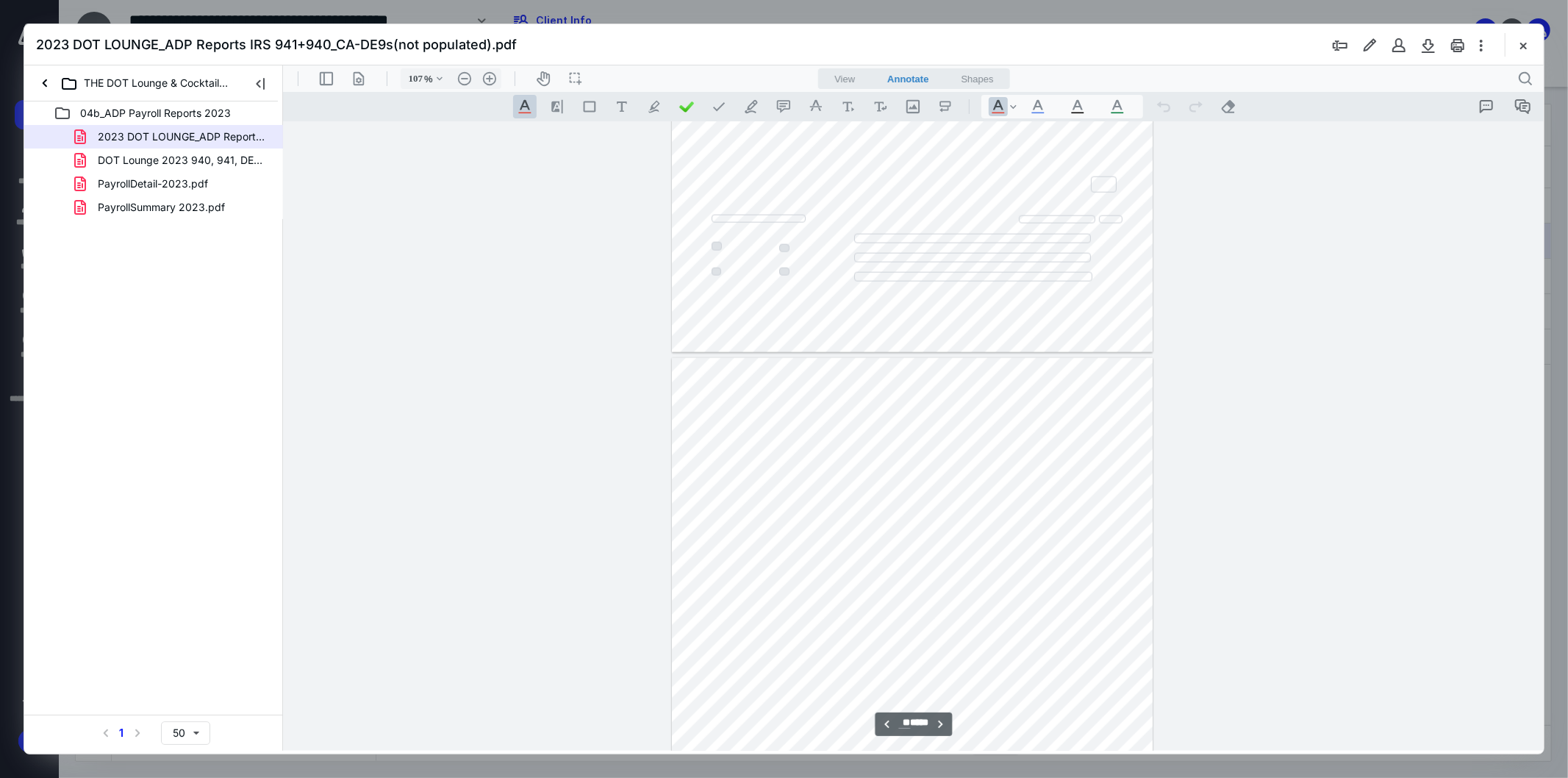 click on "2023 DOT LOUNGE_ADP Reports IRS 941+940_CA-DE9s(not populated).pdf THE DOT Lounge & Cocktails (formerly PETE'S) 04b_ADP Payroll Reports 2023 2023 DOT LOUNGE_ADP Reports IRS 941+940_CA-DE9s(not populated).pdf DOT Lounge 2023 940, 941, DE9.pdf PayrollDetail-2023.pdf PayrollSummary 2023.pdf Select a page number for more results 1 50" at bounding box center [784, 389] 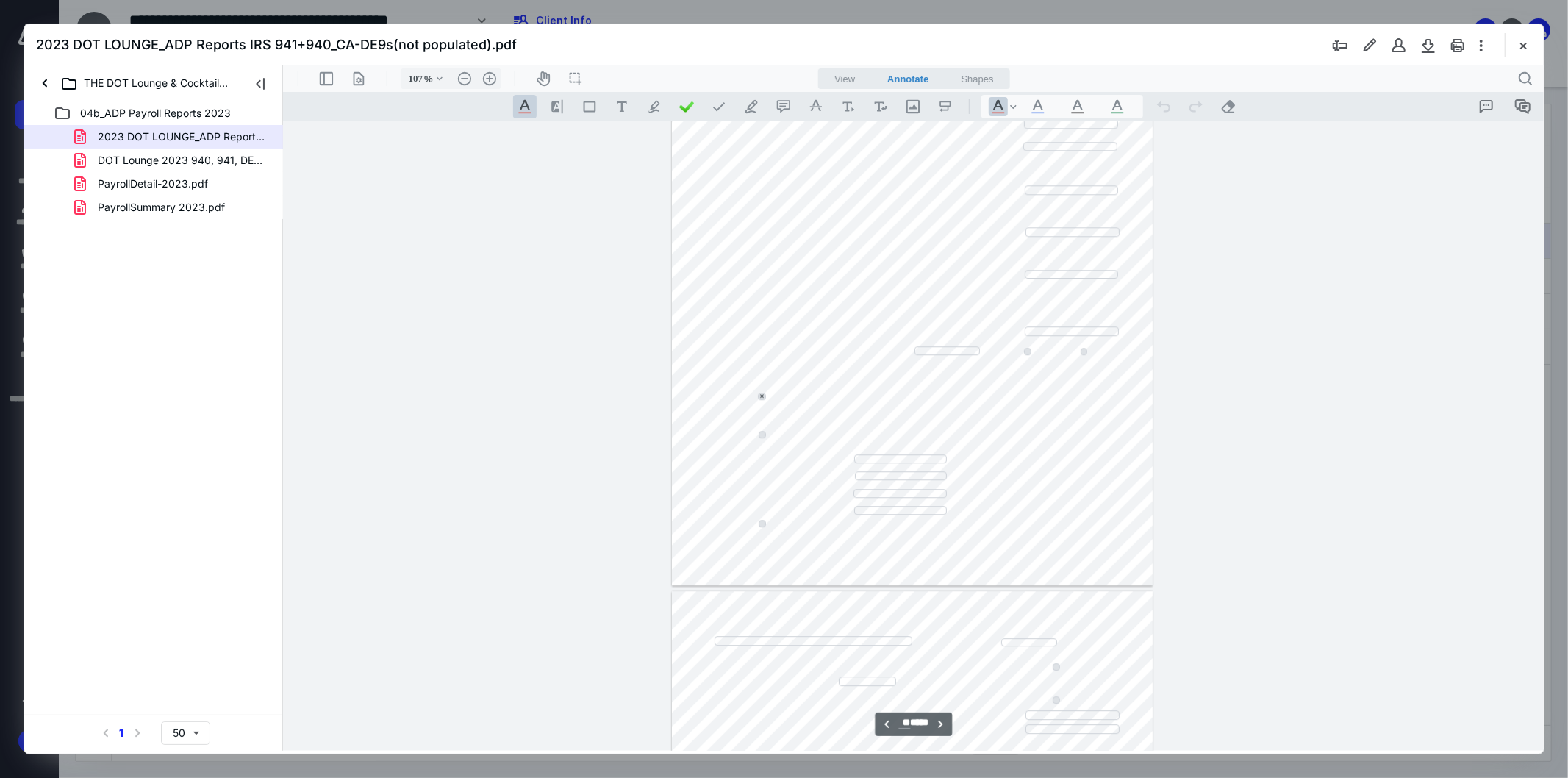 scroll, scrollTop: 13288, scrollLeft: 0, axis: vertical 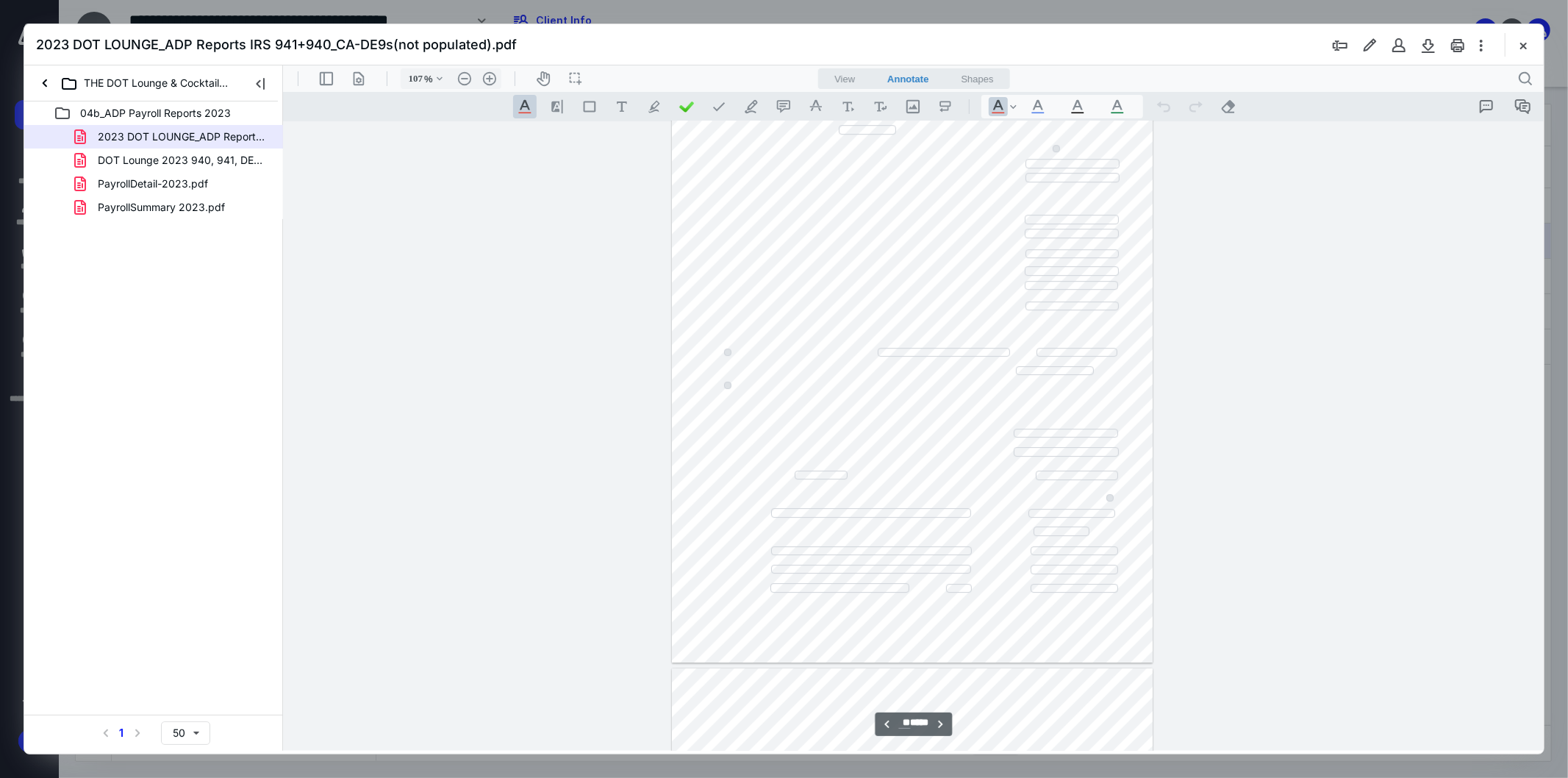 type on "**" 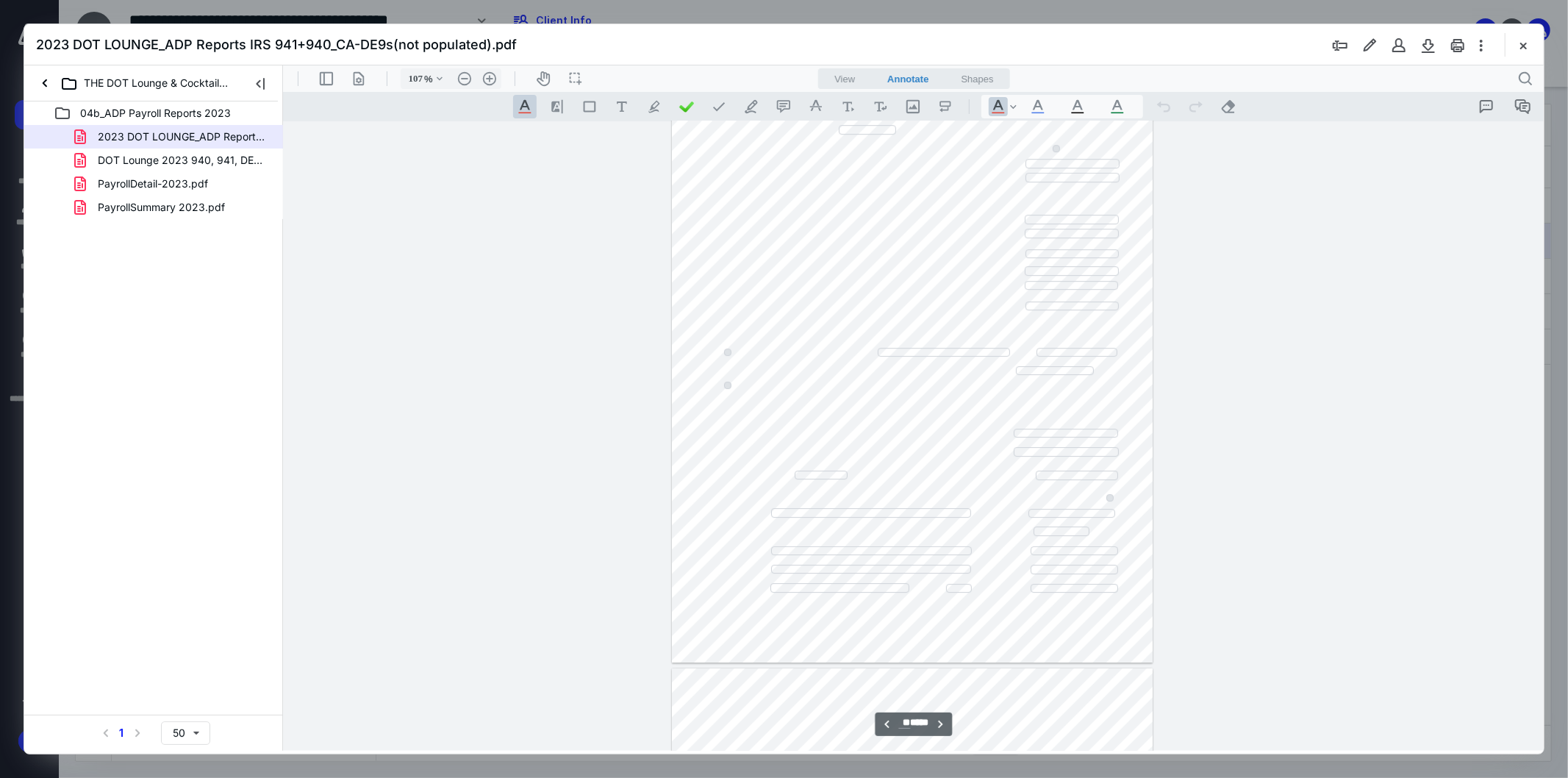 scroll, scrollTop: 13839, scrollLeft: 0, axis: vertical 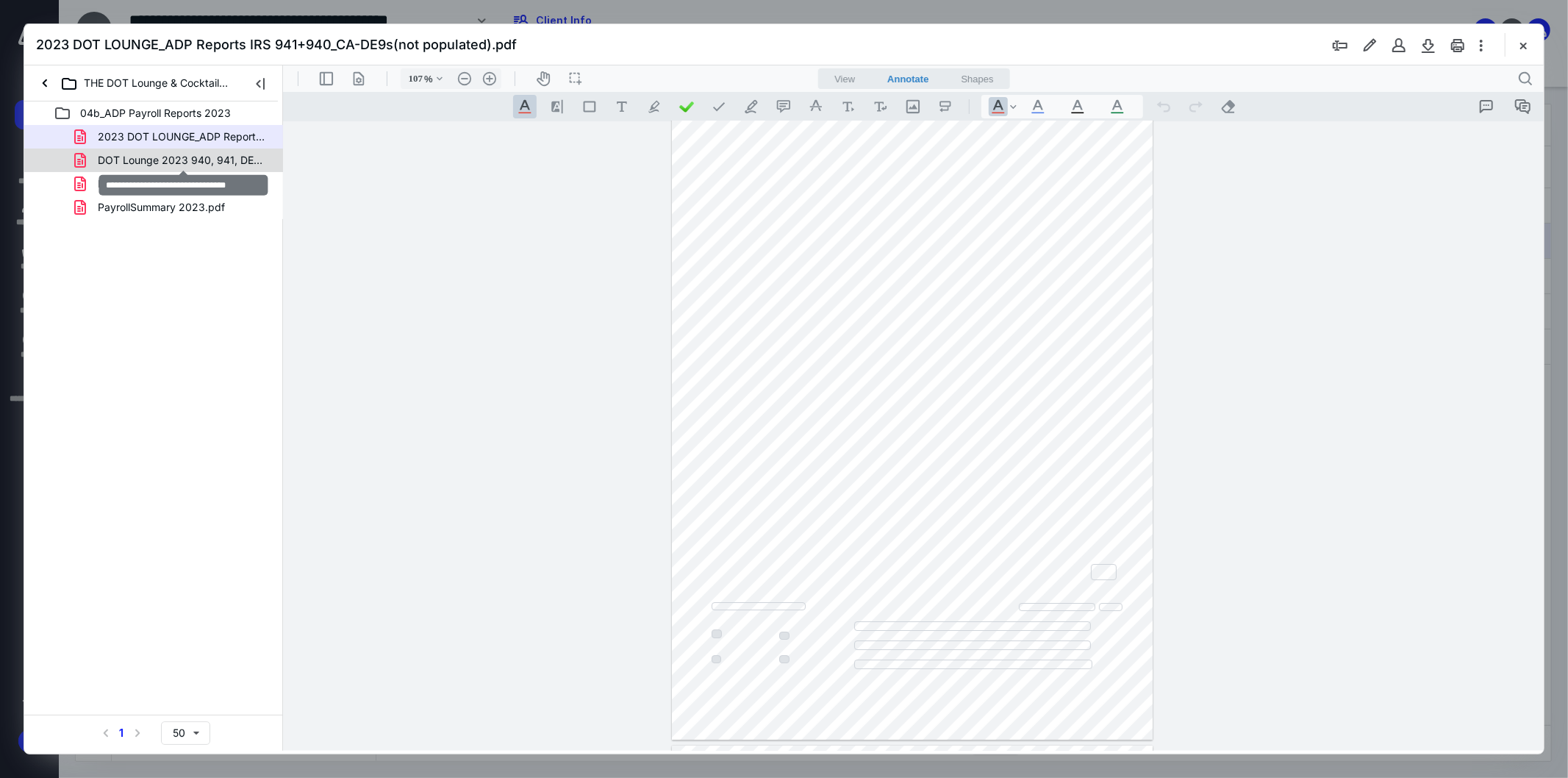 click on "DOT Lounge 2023 940, 941, DE9.pdf" at bounding box center [183, 160] 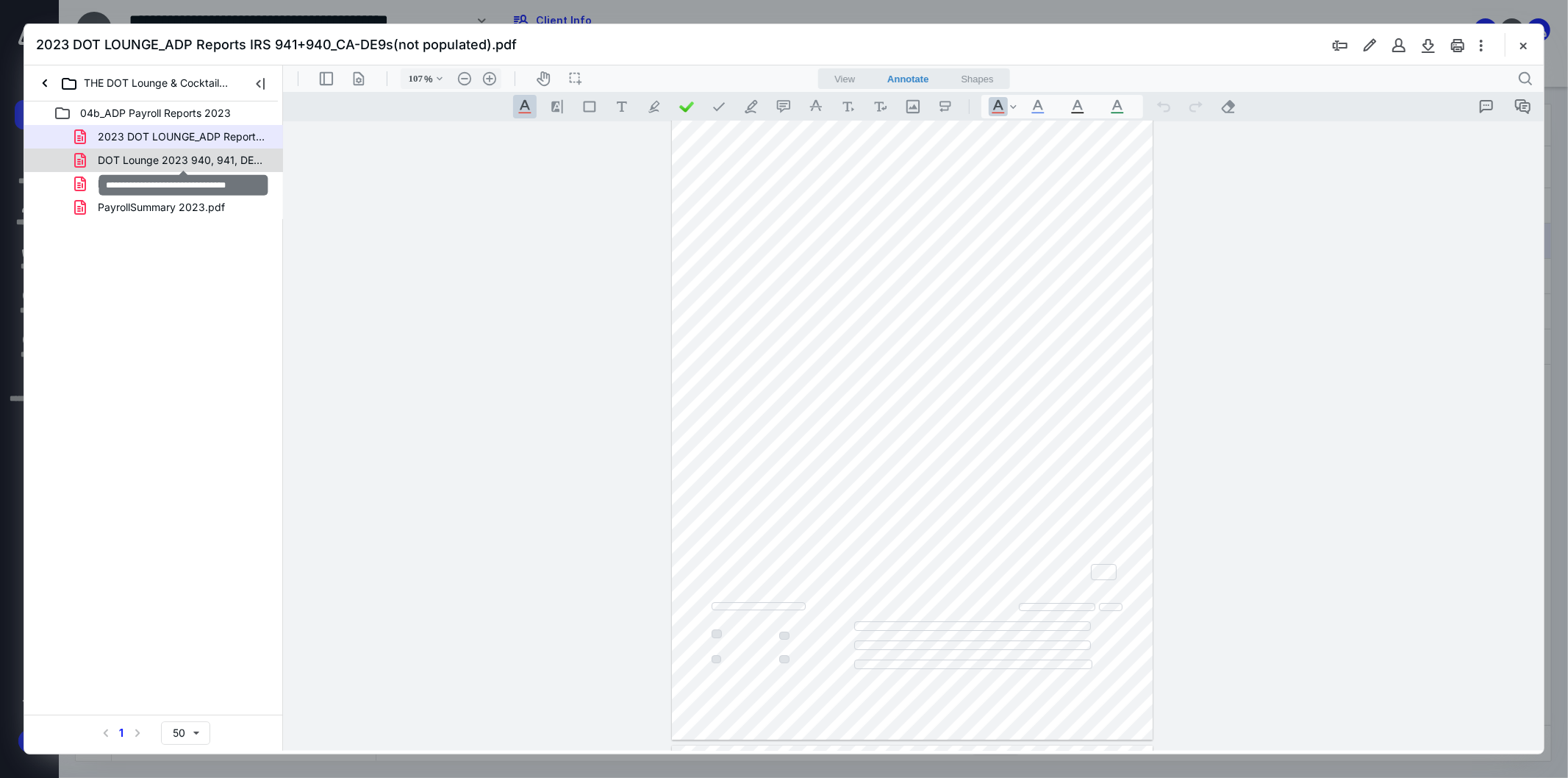 click on "2023 DOT LOUNGE_ADP Reports IRS 941+940_CA-DE9s(not populated).pdf DOT Lounge 2023 940, 941, DE9.pdf PayrollDetail-2023.pdf PayrollSummary 2023.pdf" at bounding box center (154, 172) 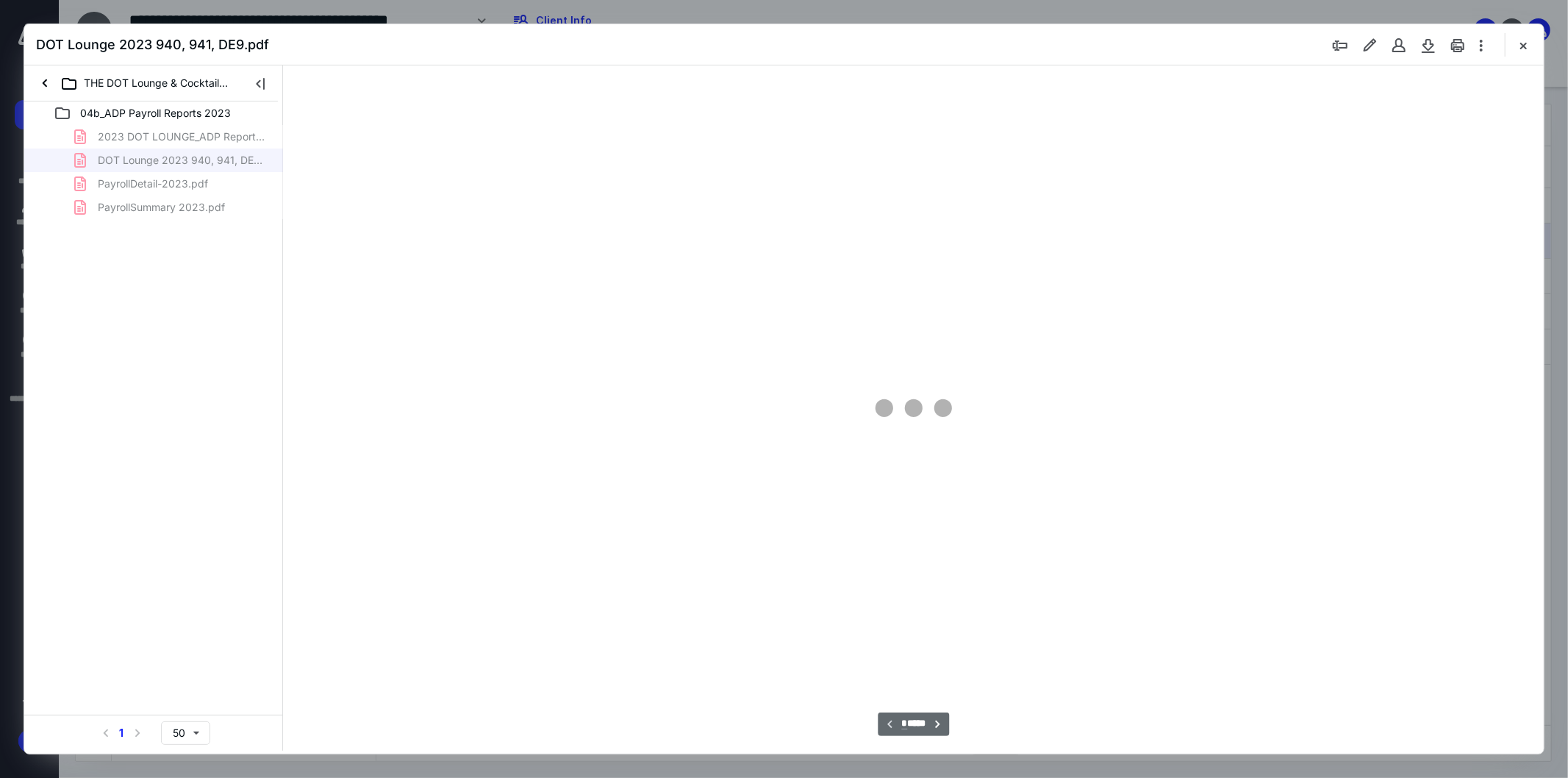 type on "107" 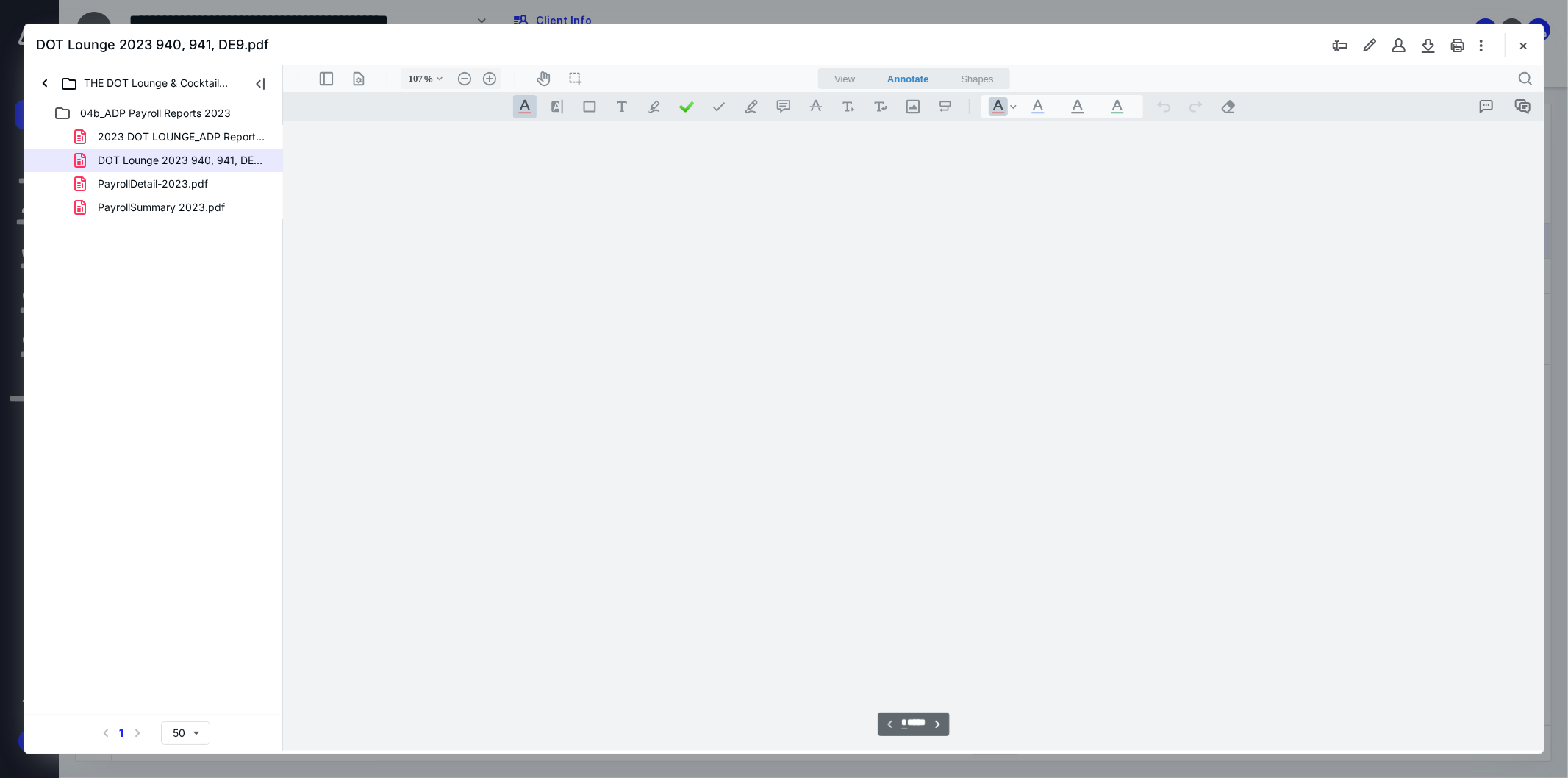 scroll, scrollTop: 59, scrollLeft: 0, axis: vertical 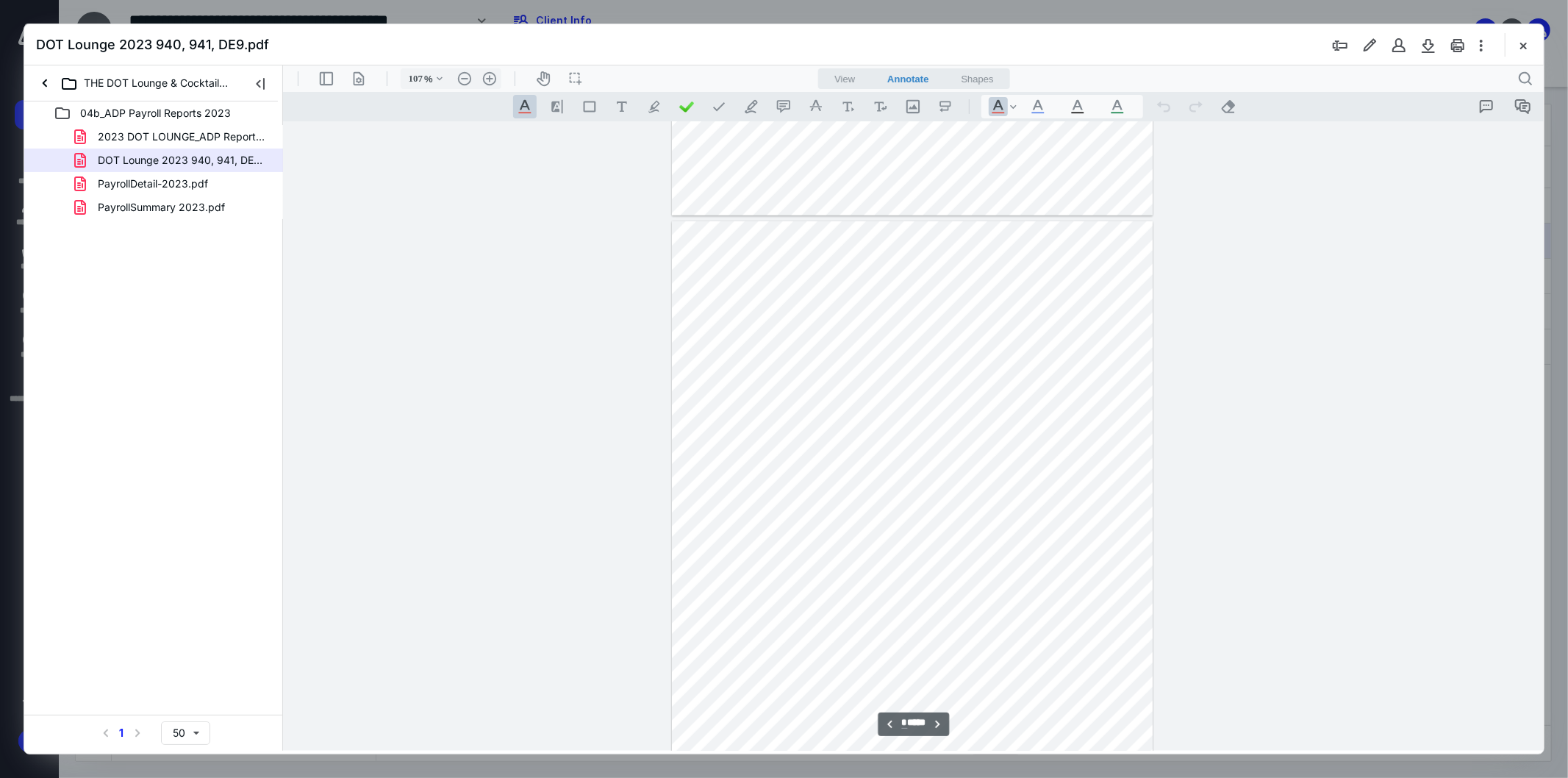 click at bounding box center [913, 435] 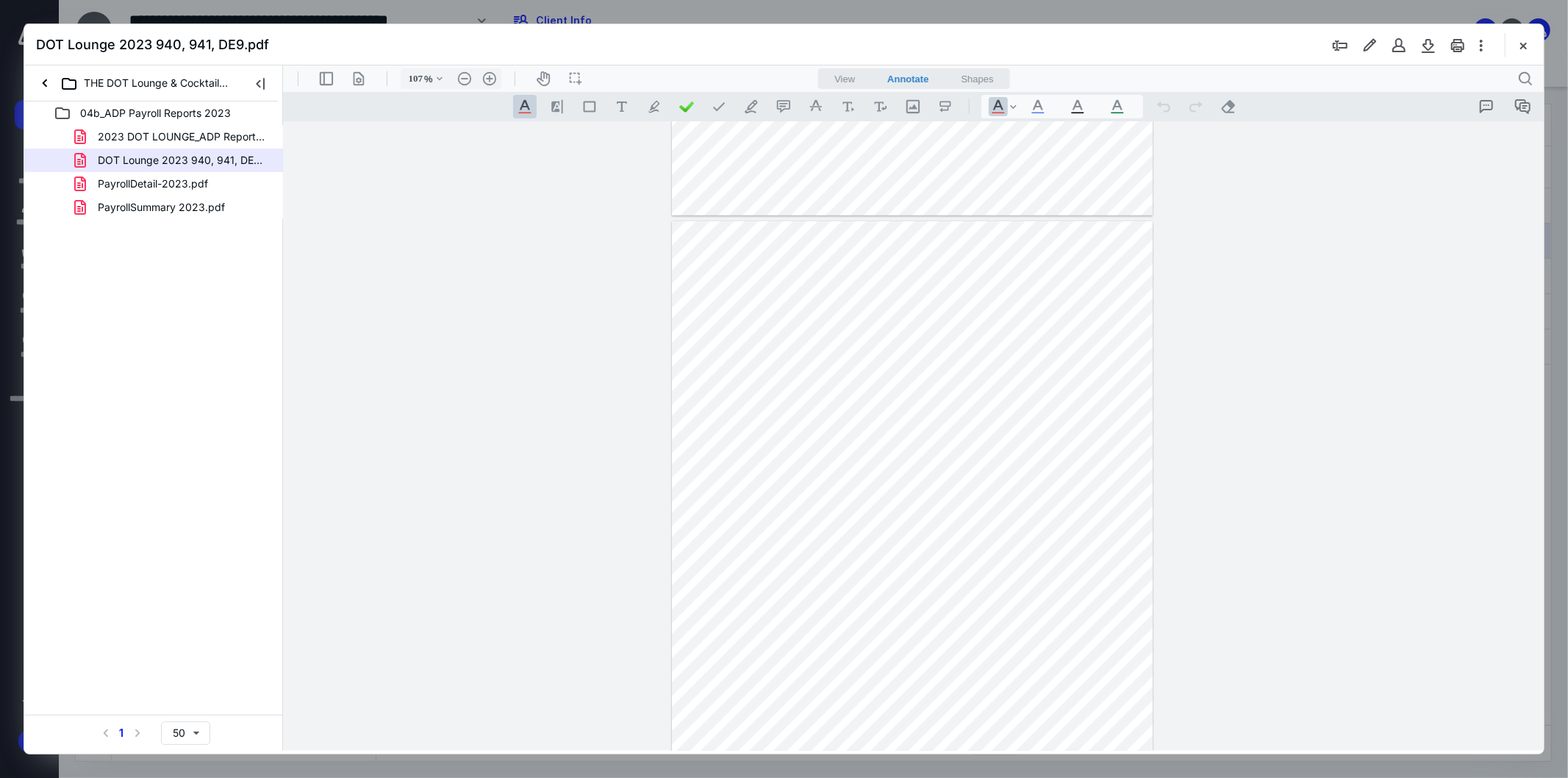 click at bounding box center [913, 435] 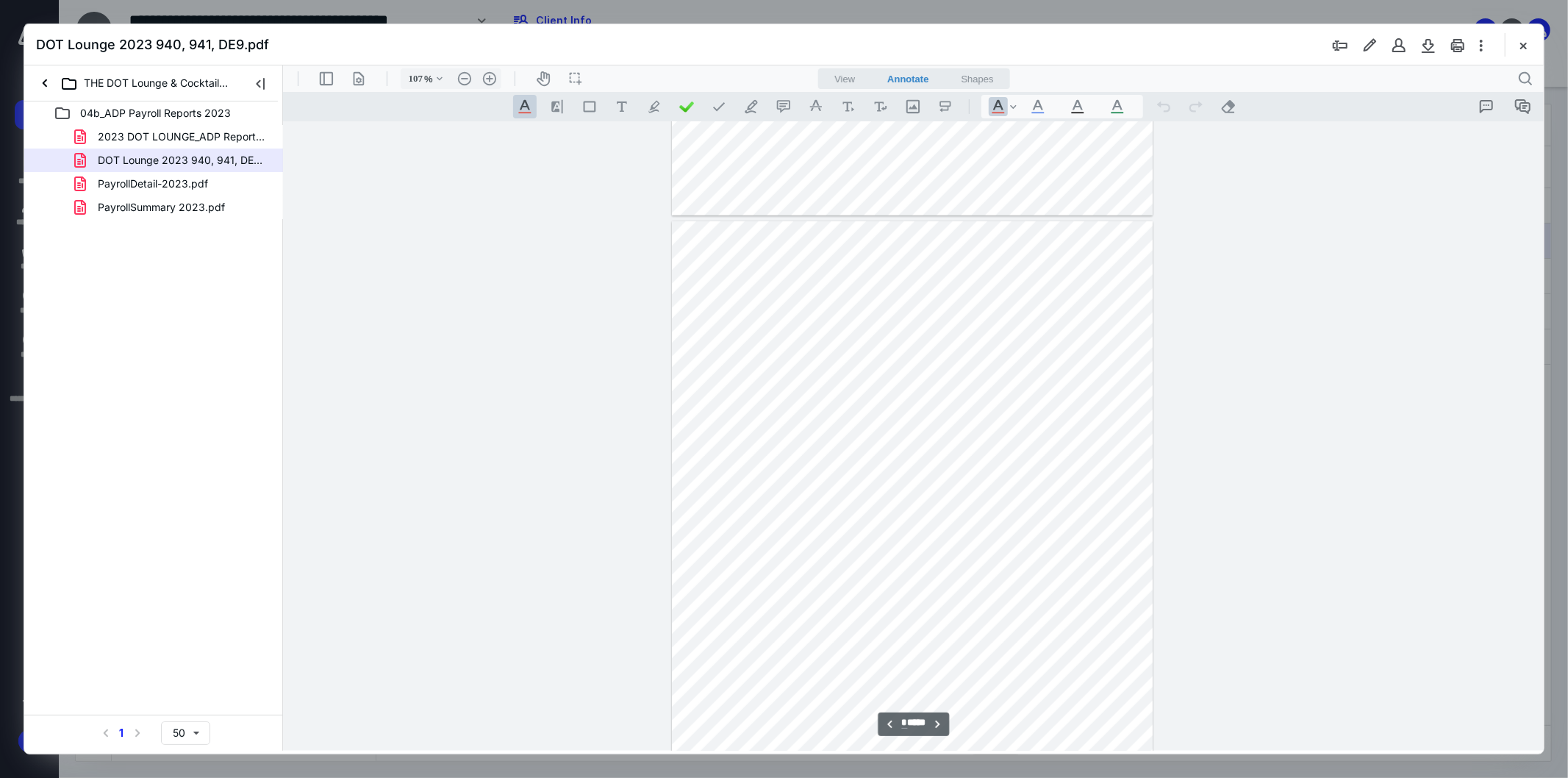 scroll, scrollTop: 1712, scrollLeft: 0, axis: vertical 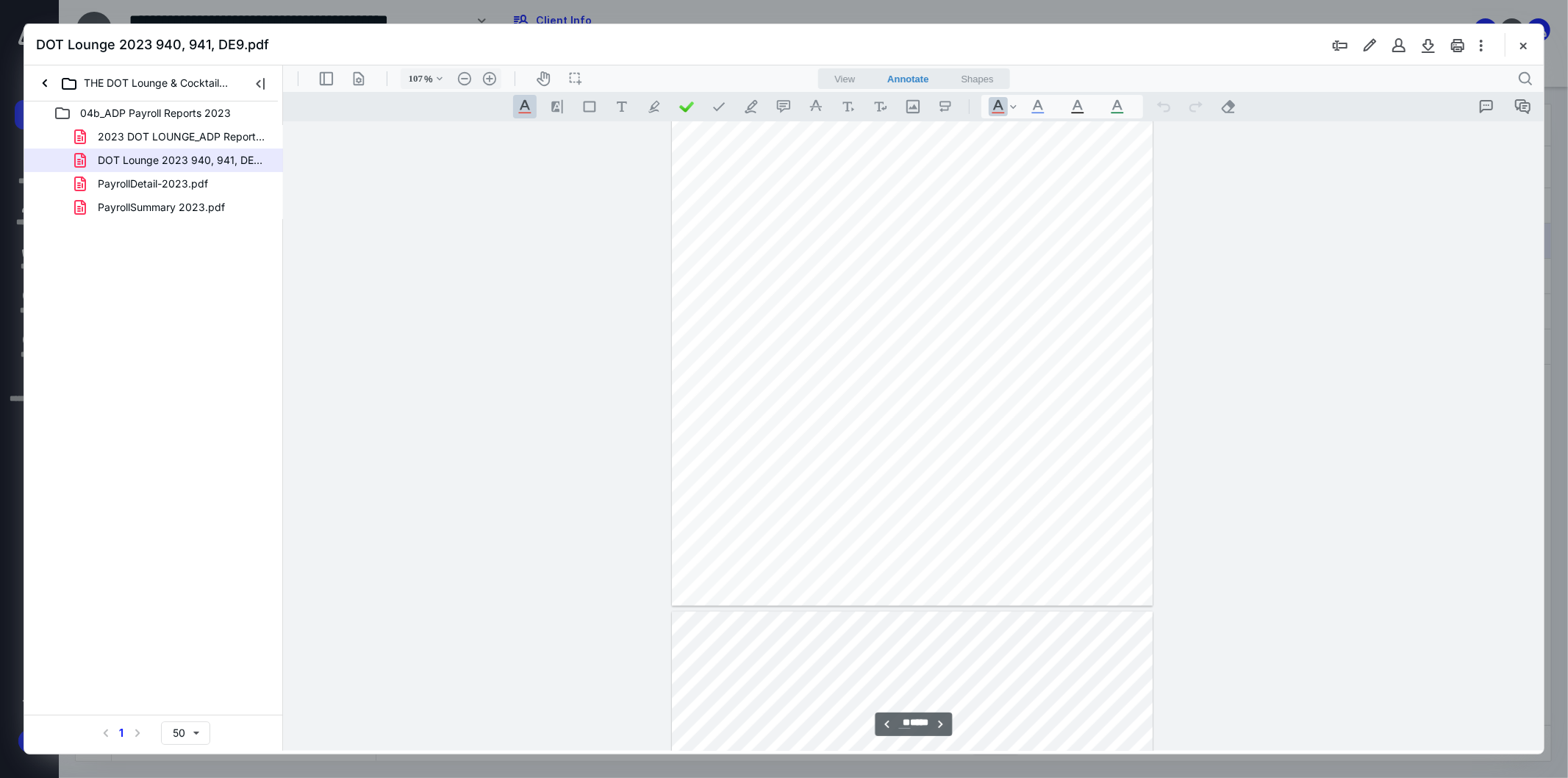drag, startPoint x: 1538, startPoint y: 335, endPoint x: 1835, endPoint y: 408, distance: 305.83983 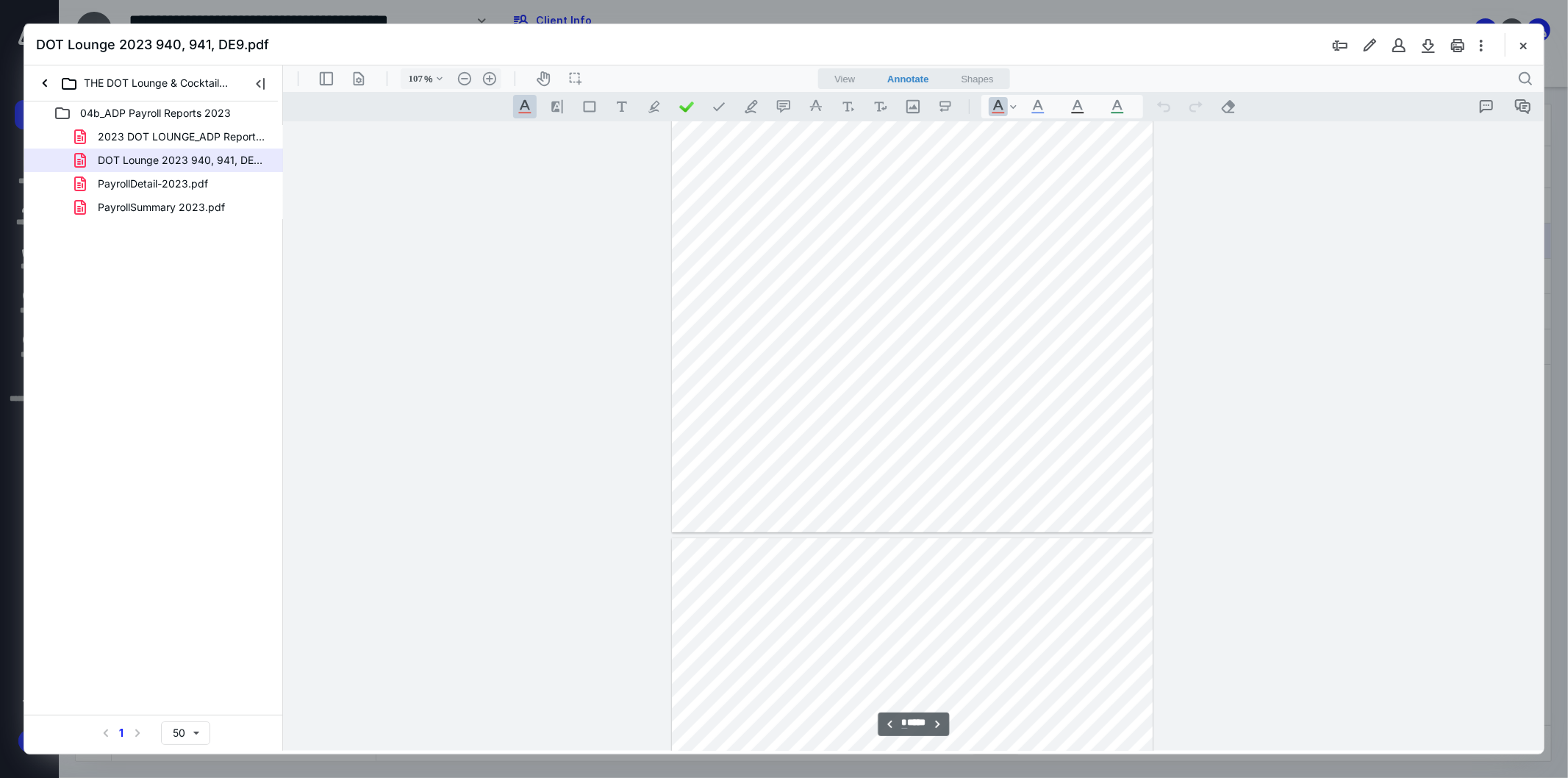 scroll, scrollTop: 5056, scrollLeft: 0, axis: vertical 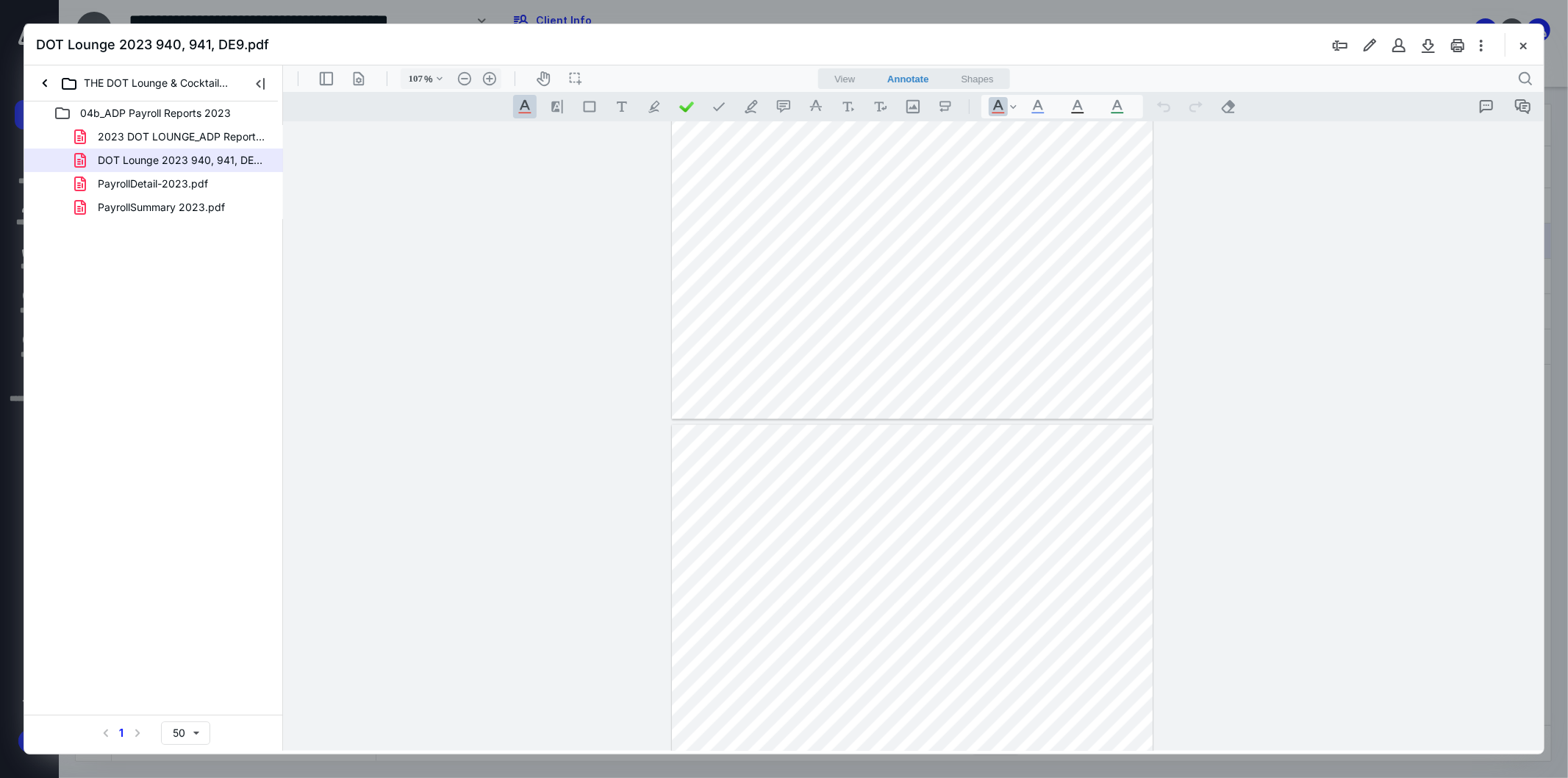 click at bounding box center [913, 435] 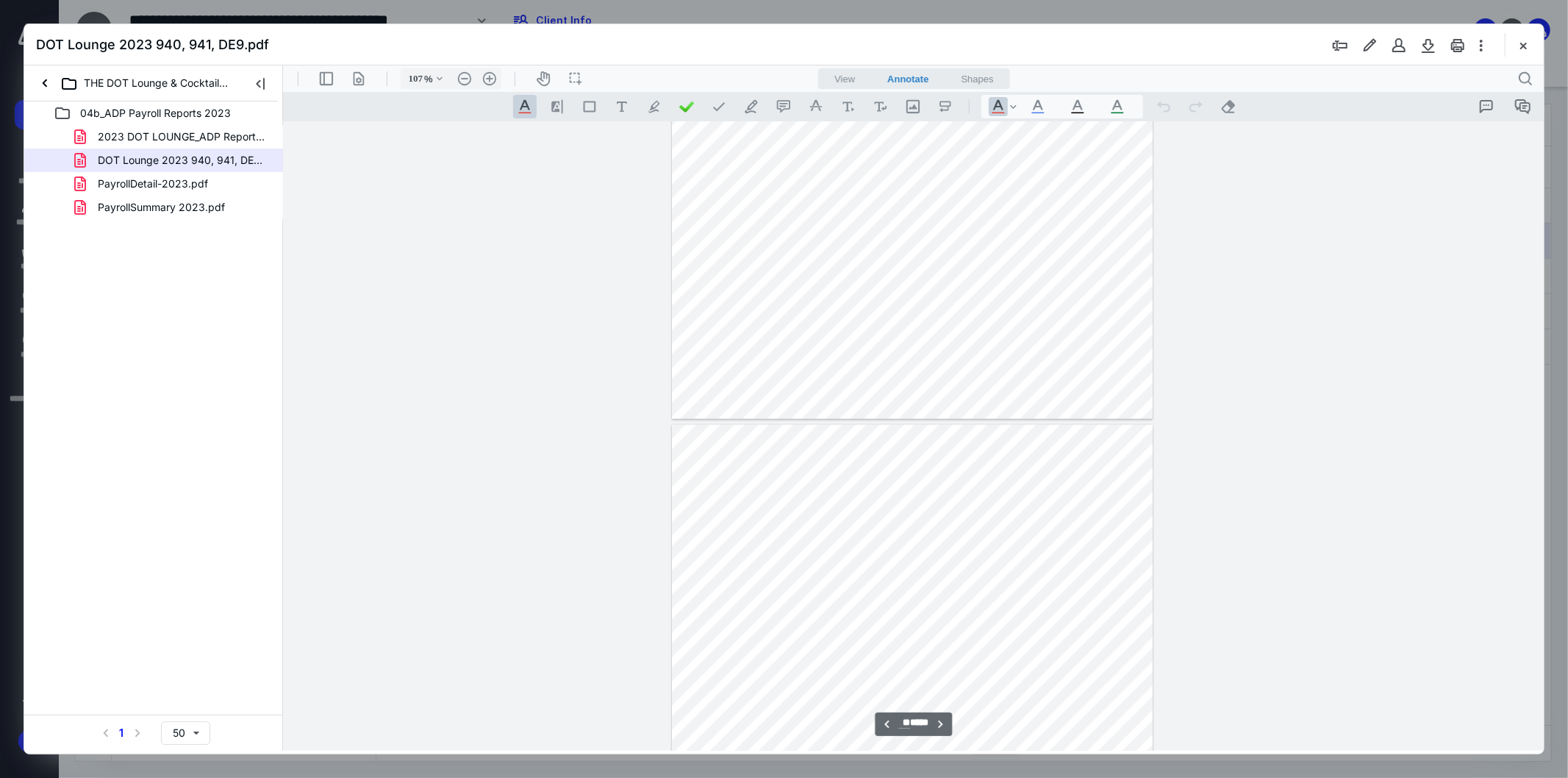 scroll, scrollTop: 6778, scrollLeft: 0, axis: vertical 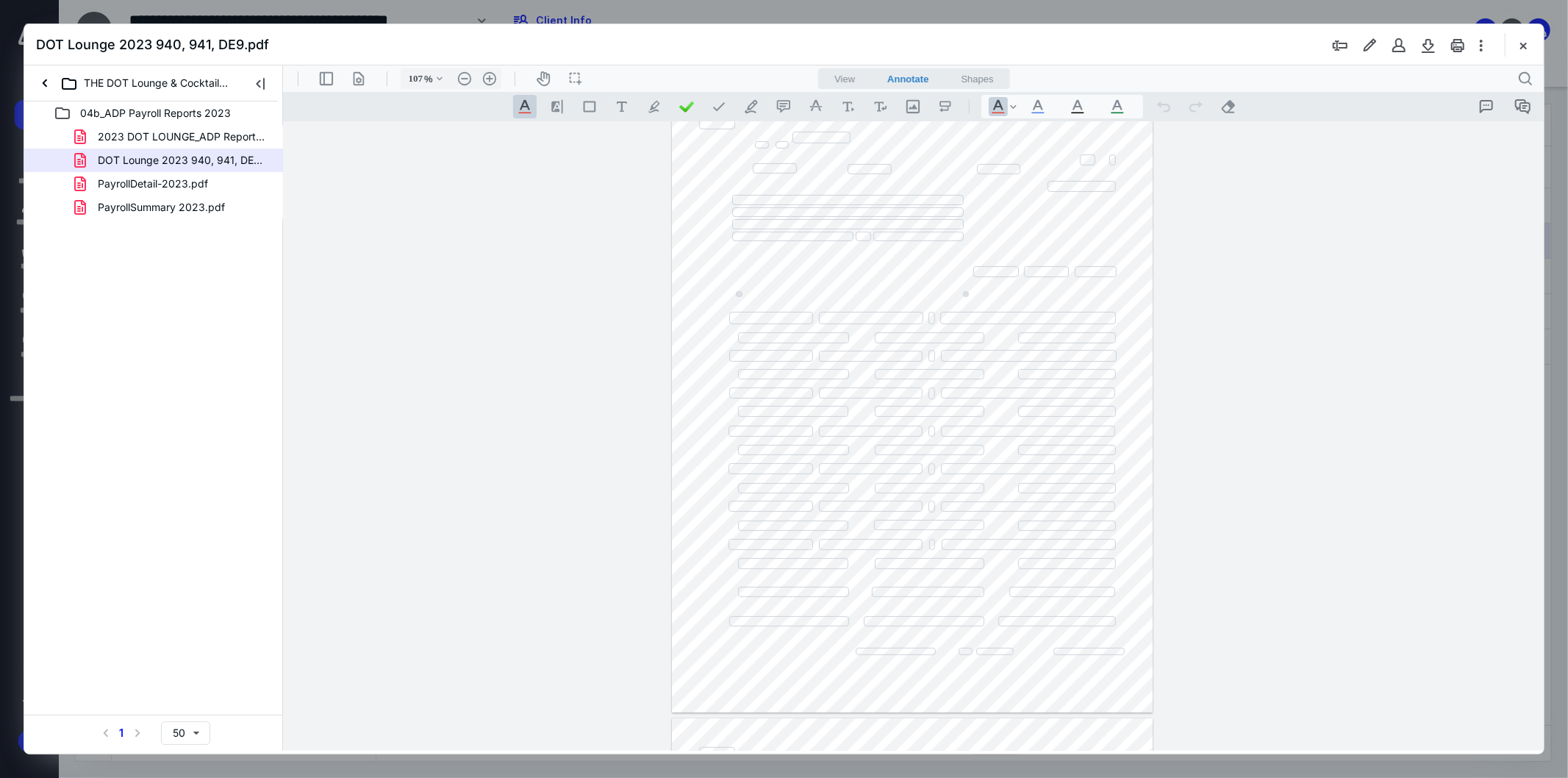 click on "**********" at bounding box center (913, 435) 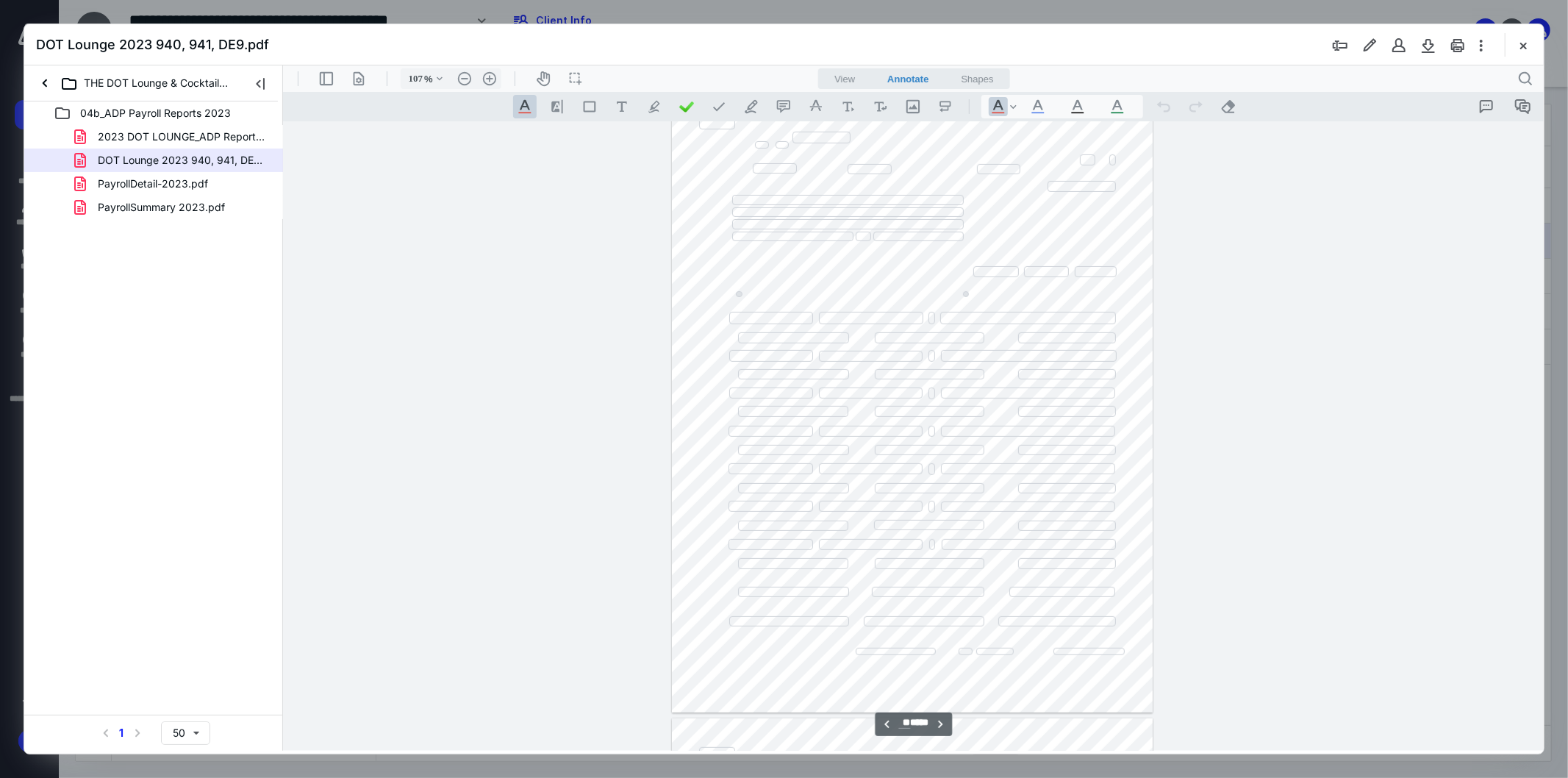 scroll, scrollTop: 15046, scrollLeft: 0, axis: vertical 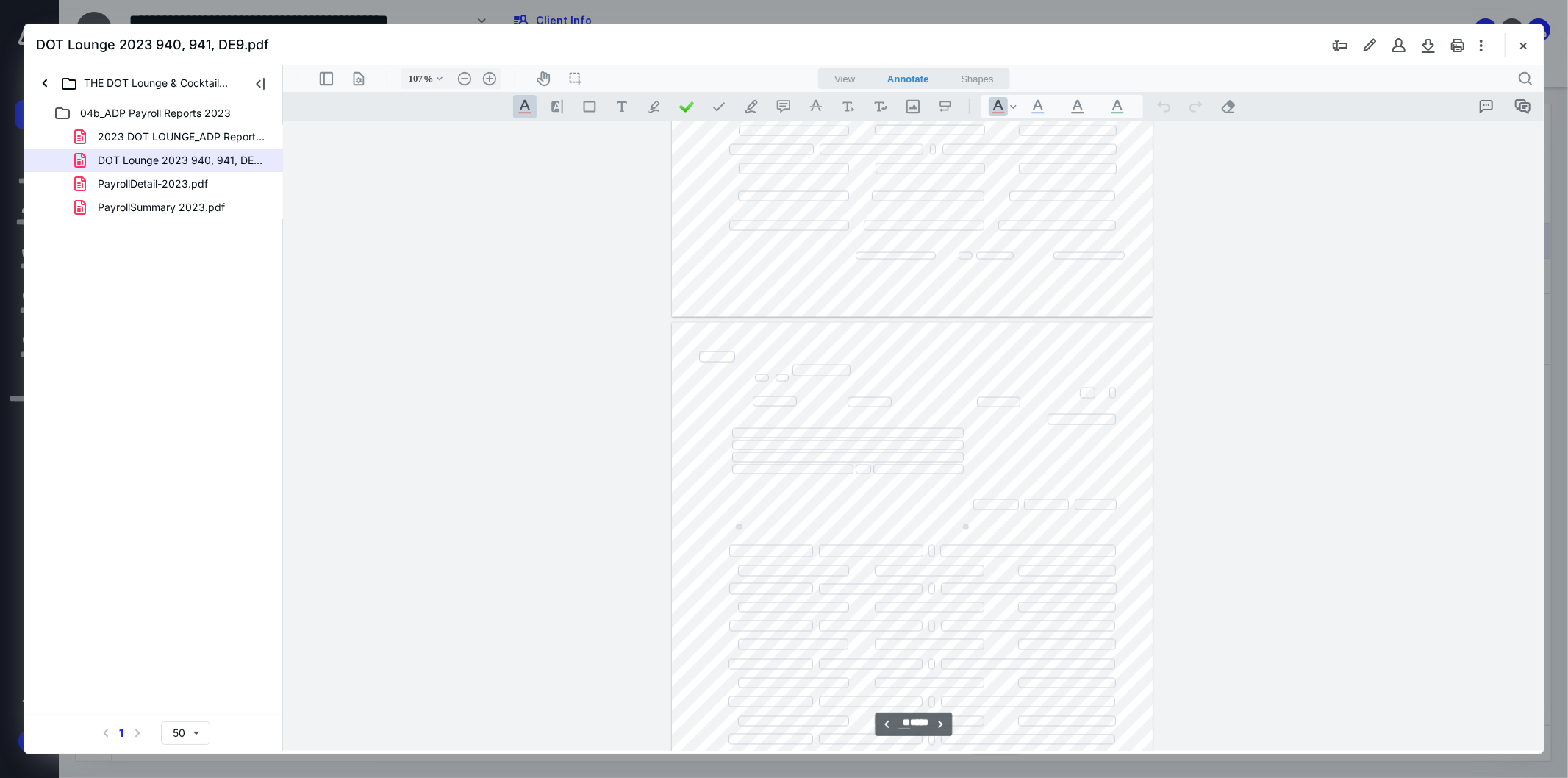 click on "**********" at bounding box center [913, 435] 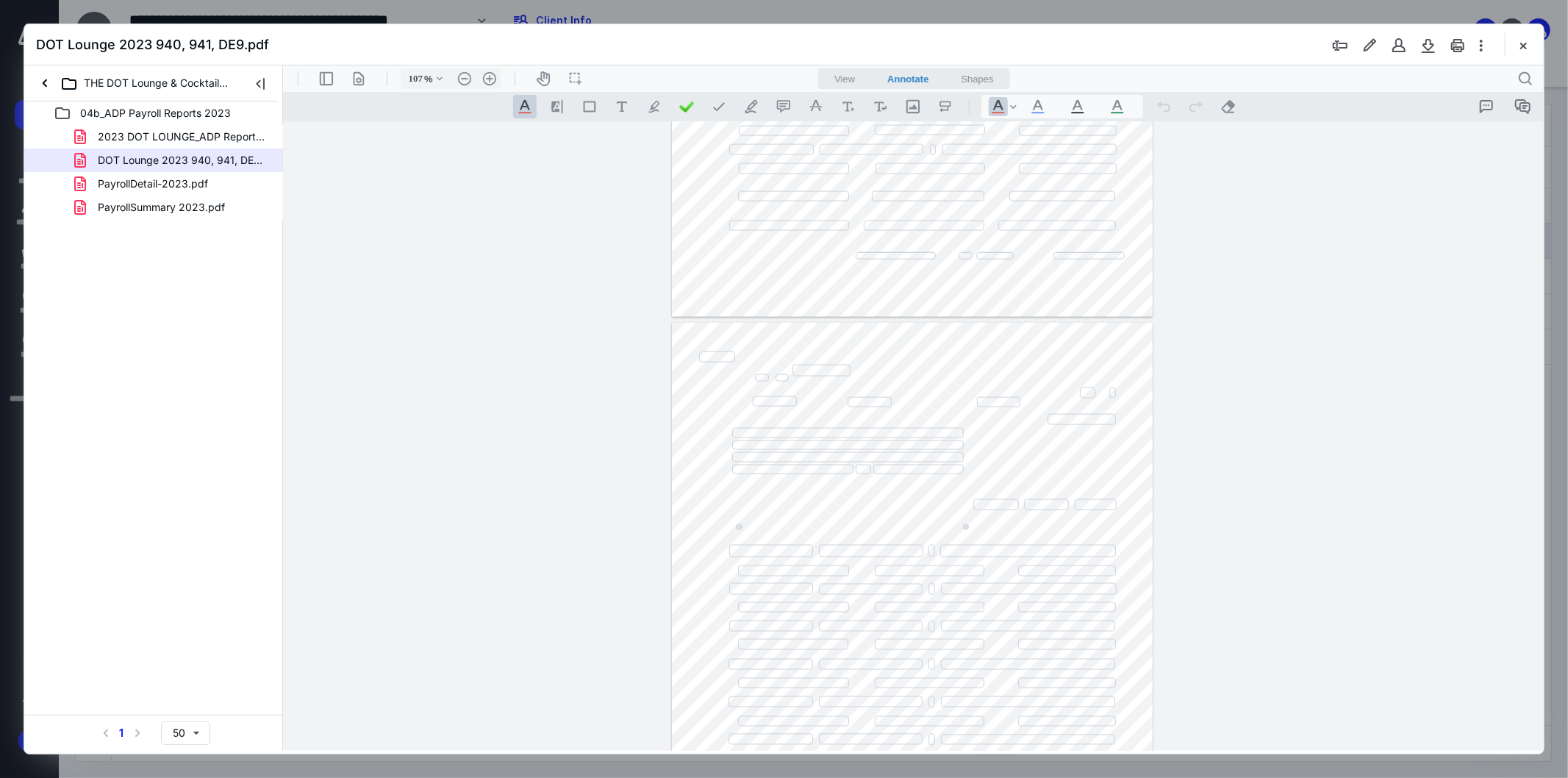 scroll, scrollTop: 16700, scrollLeft: 0, axis: vertical 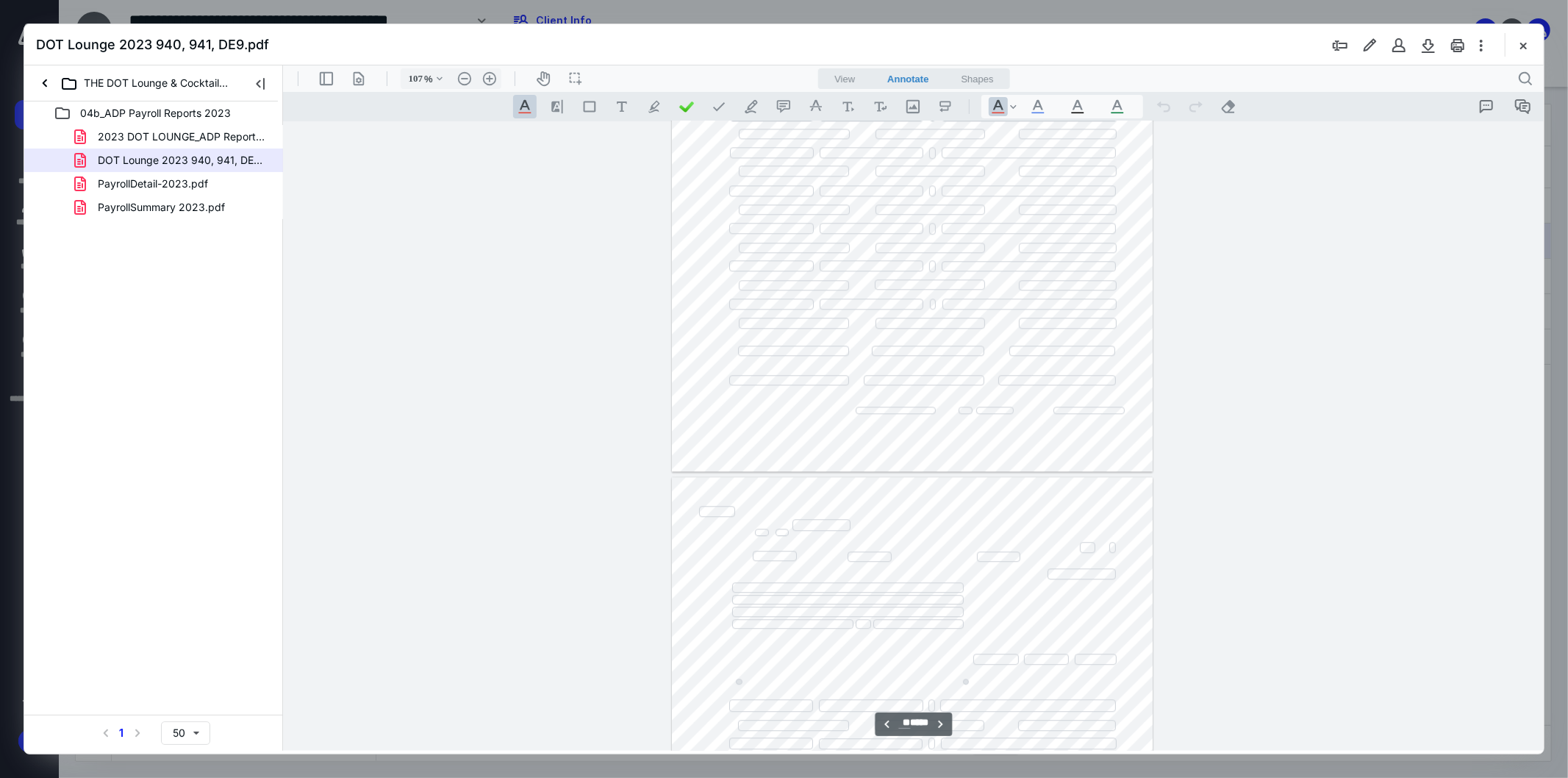 type on "**" 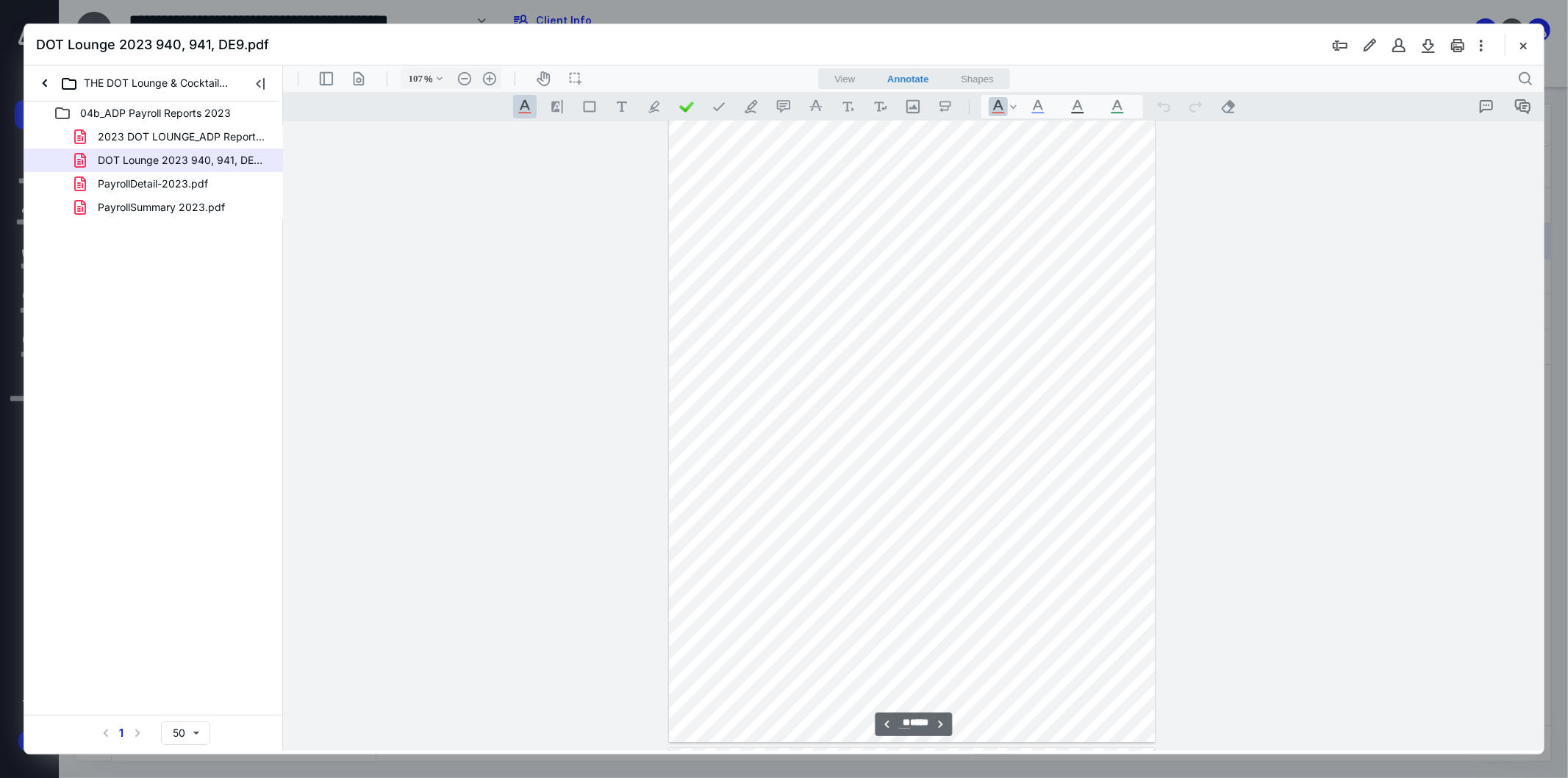 type on "109" 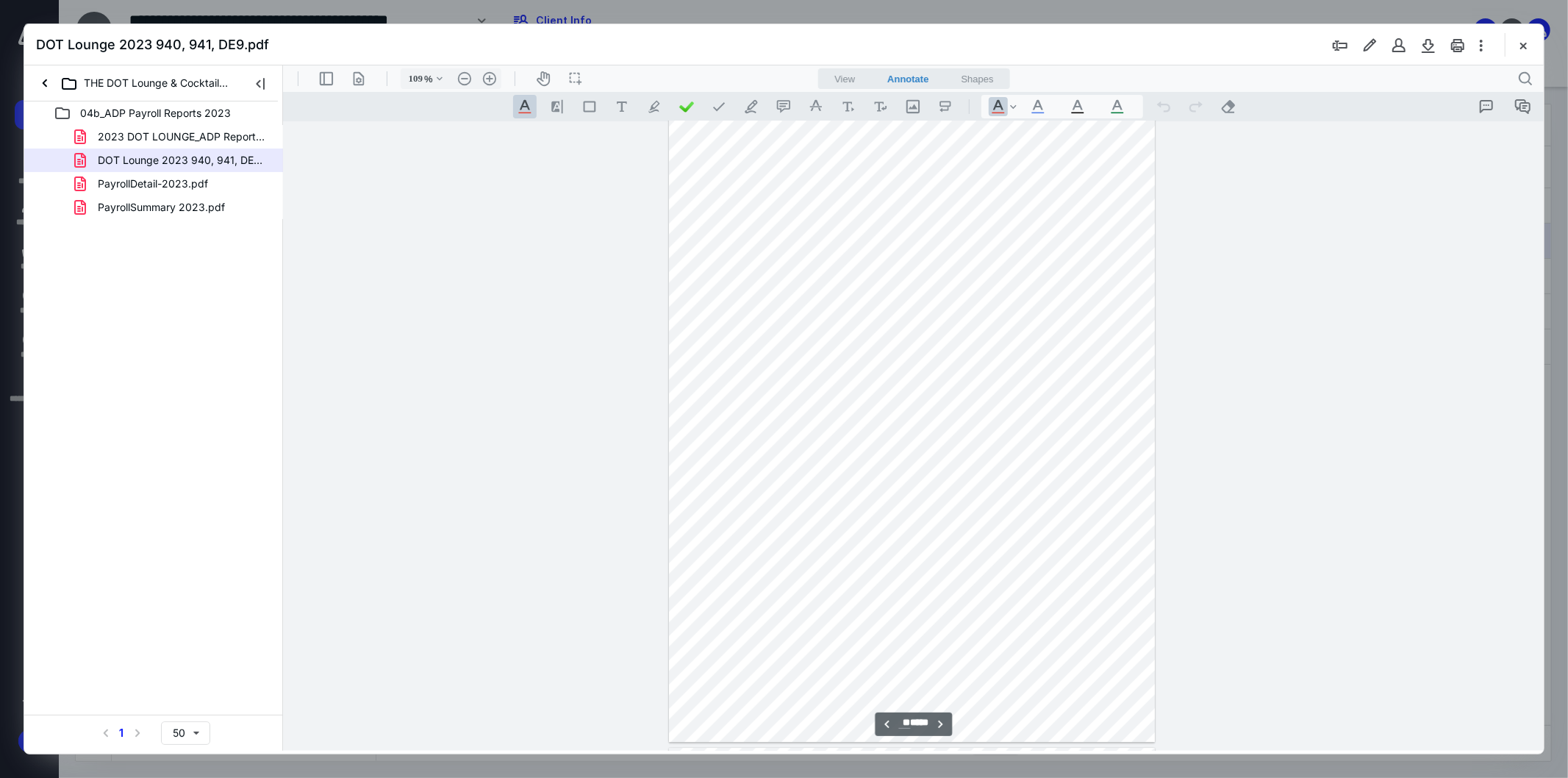 type on "**" 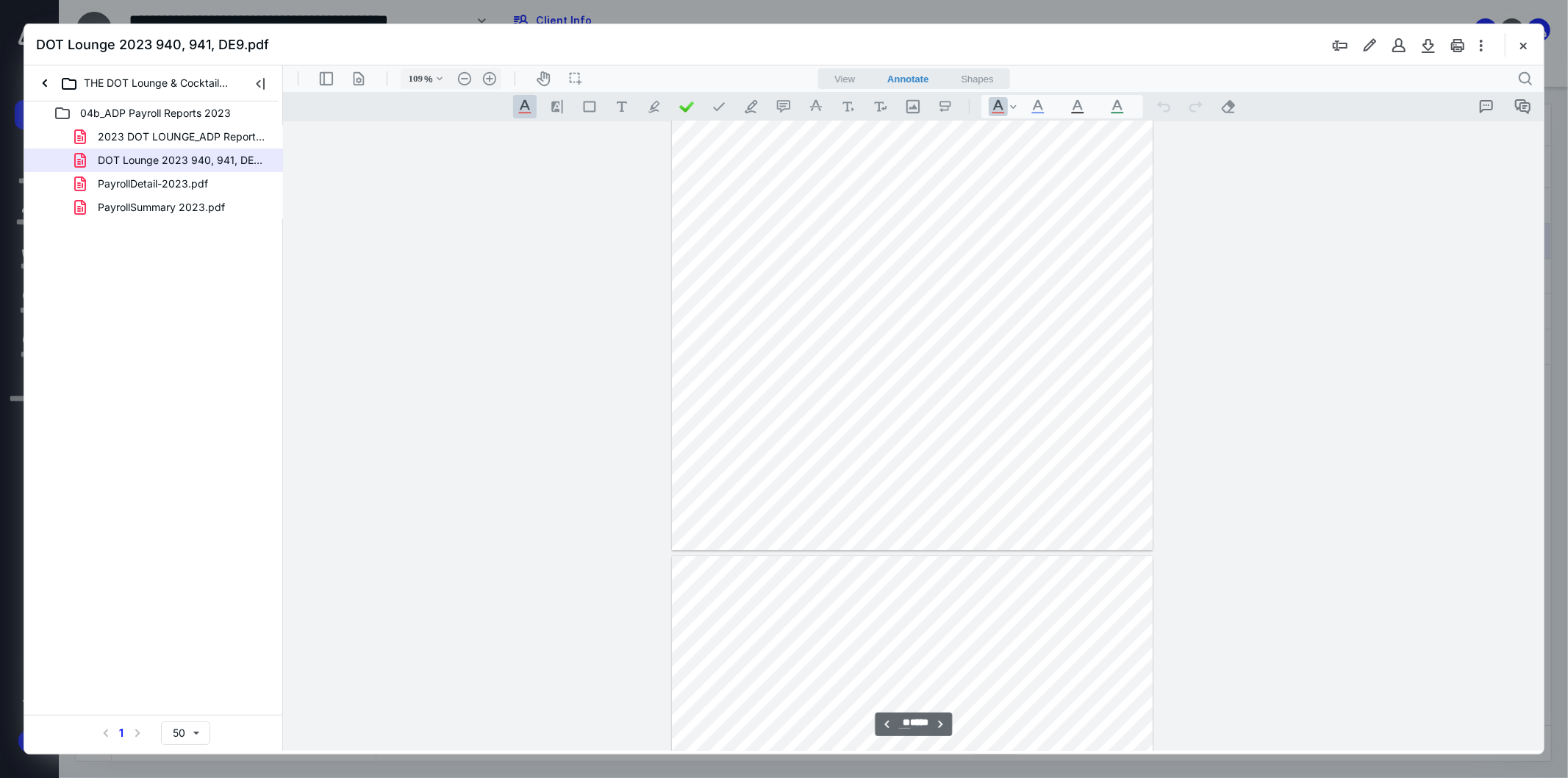 type on "107" 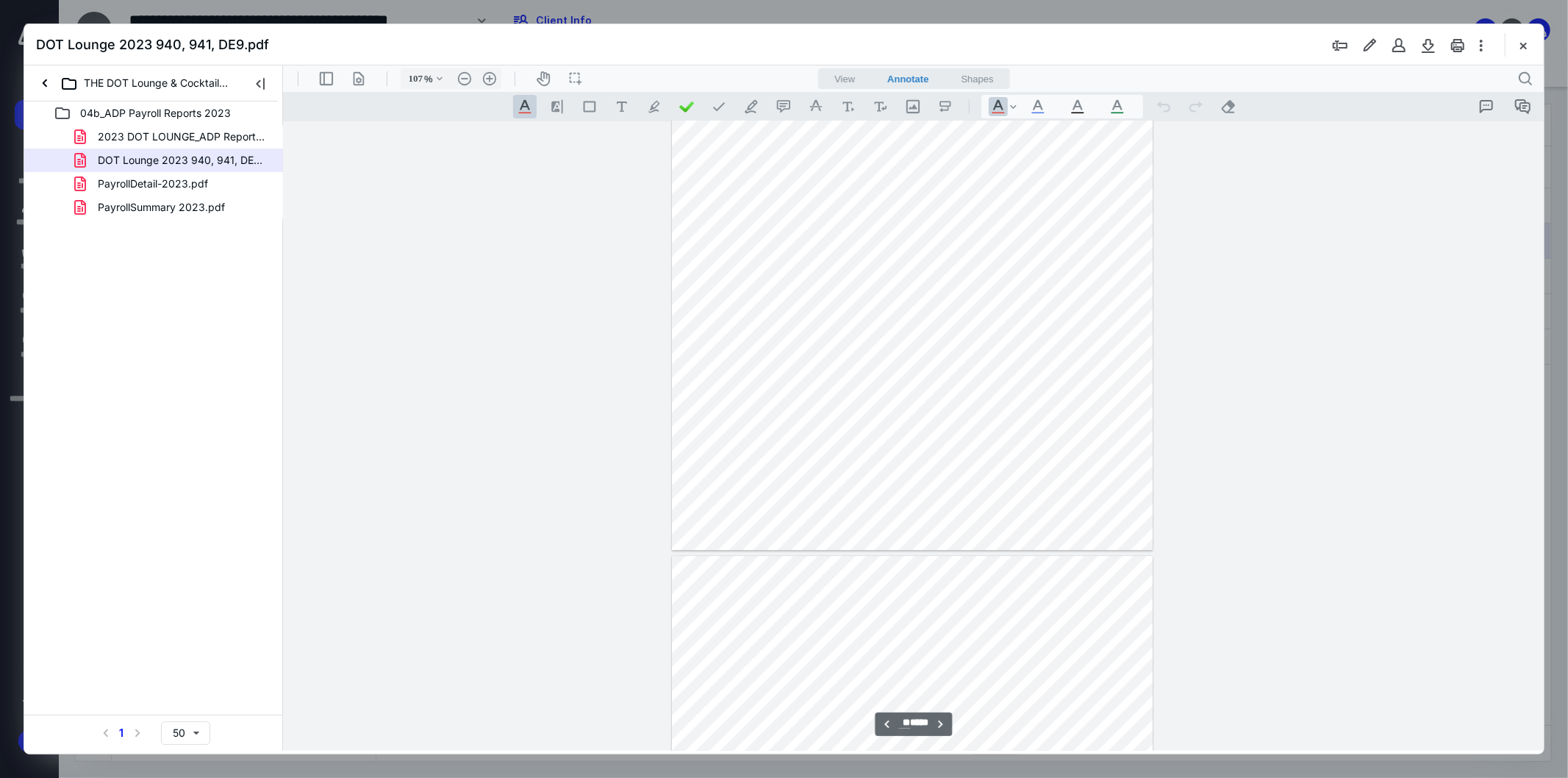 type on "**" 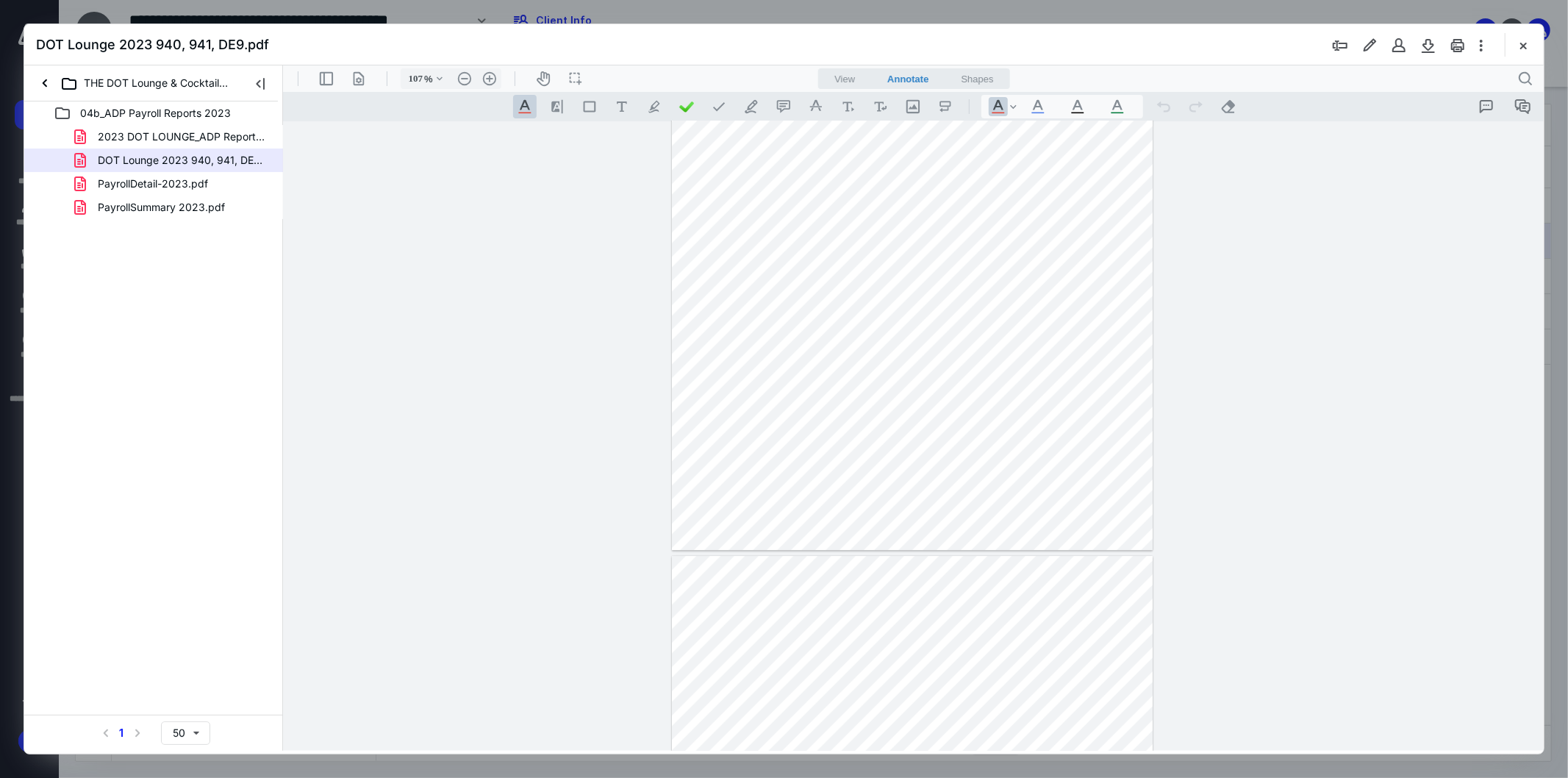 scroll, scrollTop: 11734, scrollLeft: 0, axis: vertical 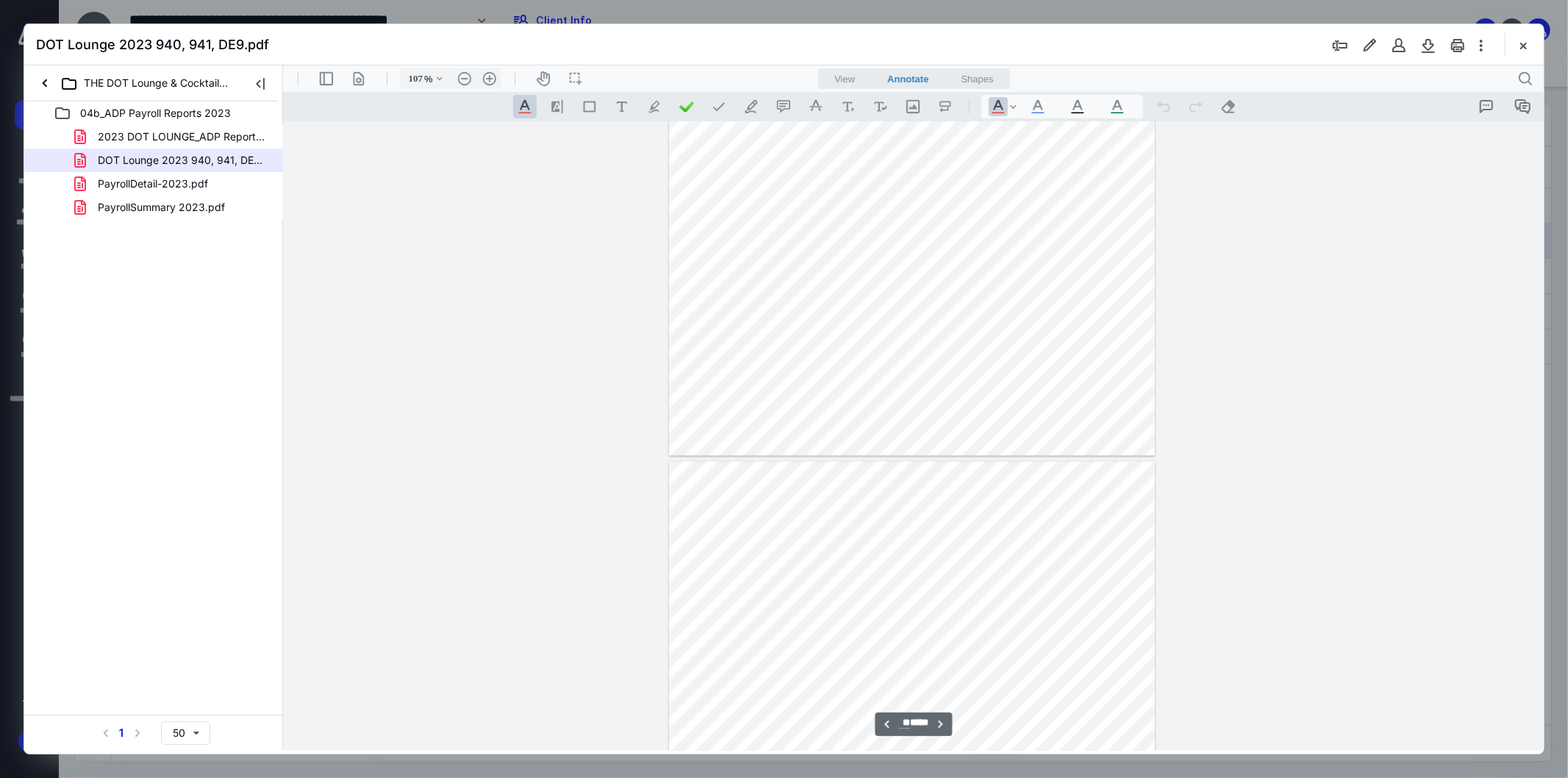 type on "109" 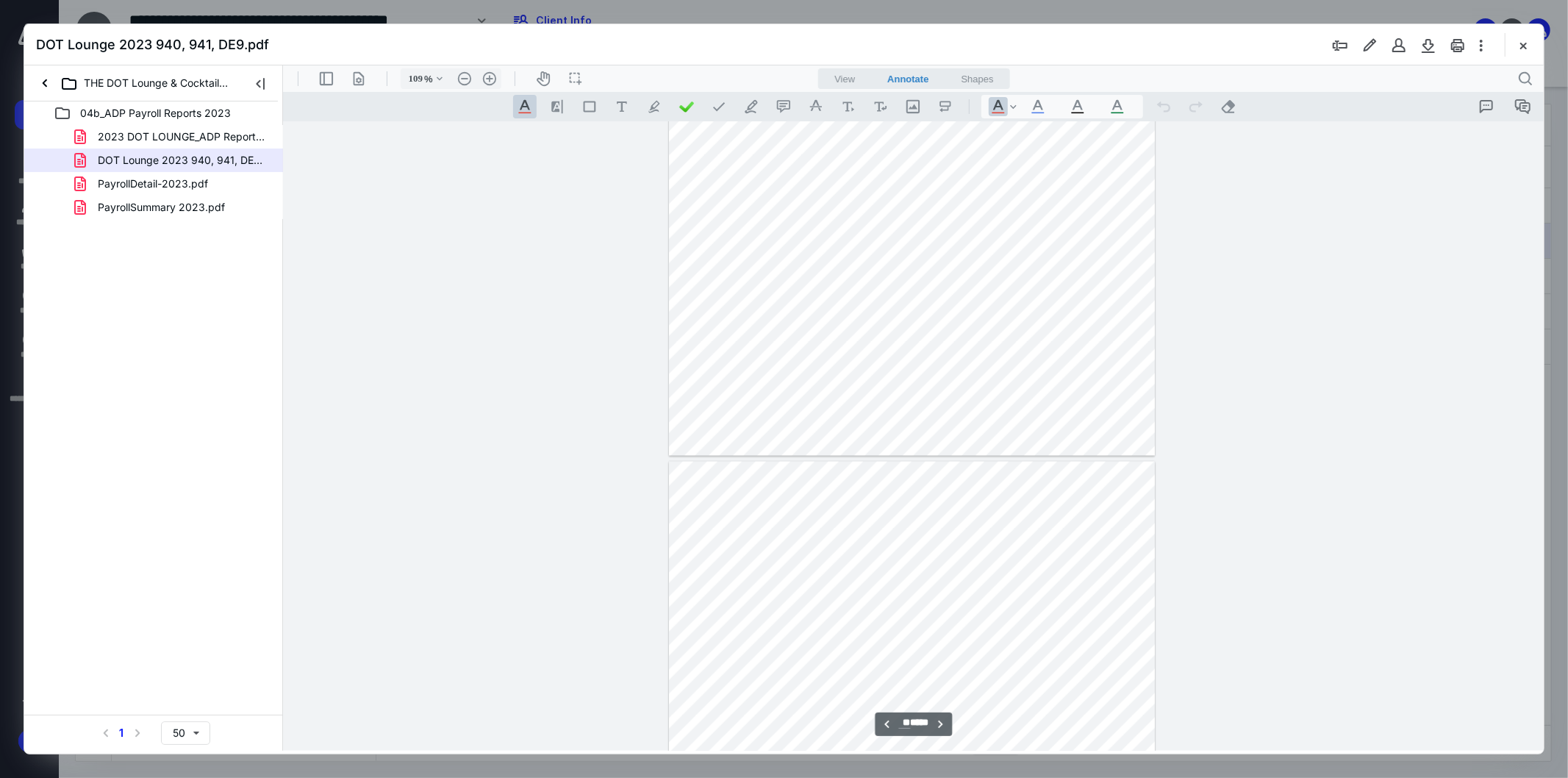 type on "**" 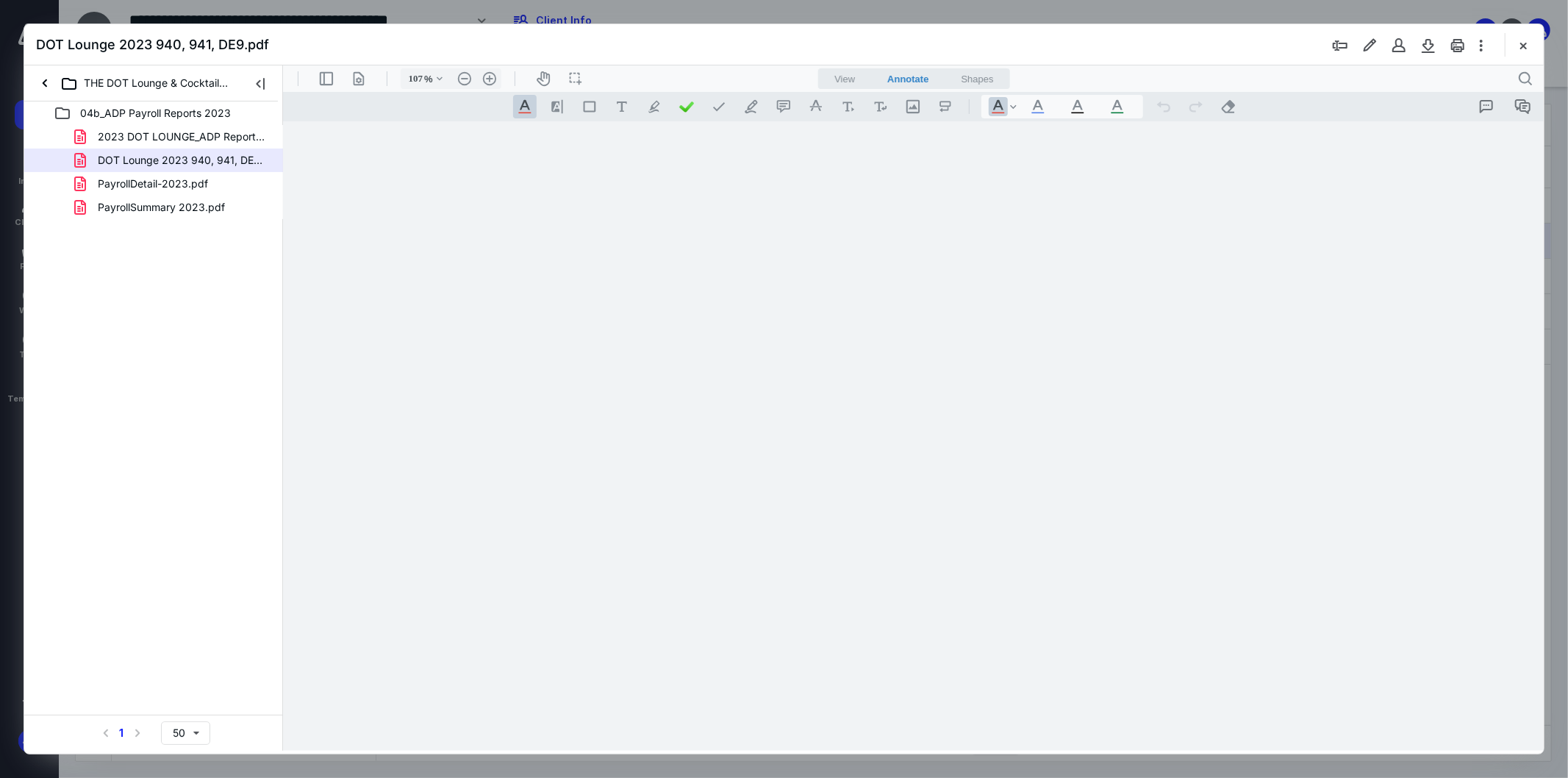 scroll, scrollTop: 0, scrollLeft: 0, axis: both 